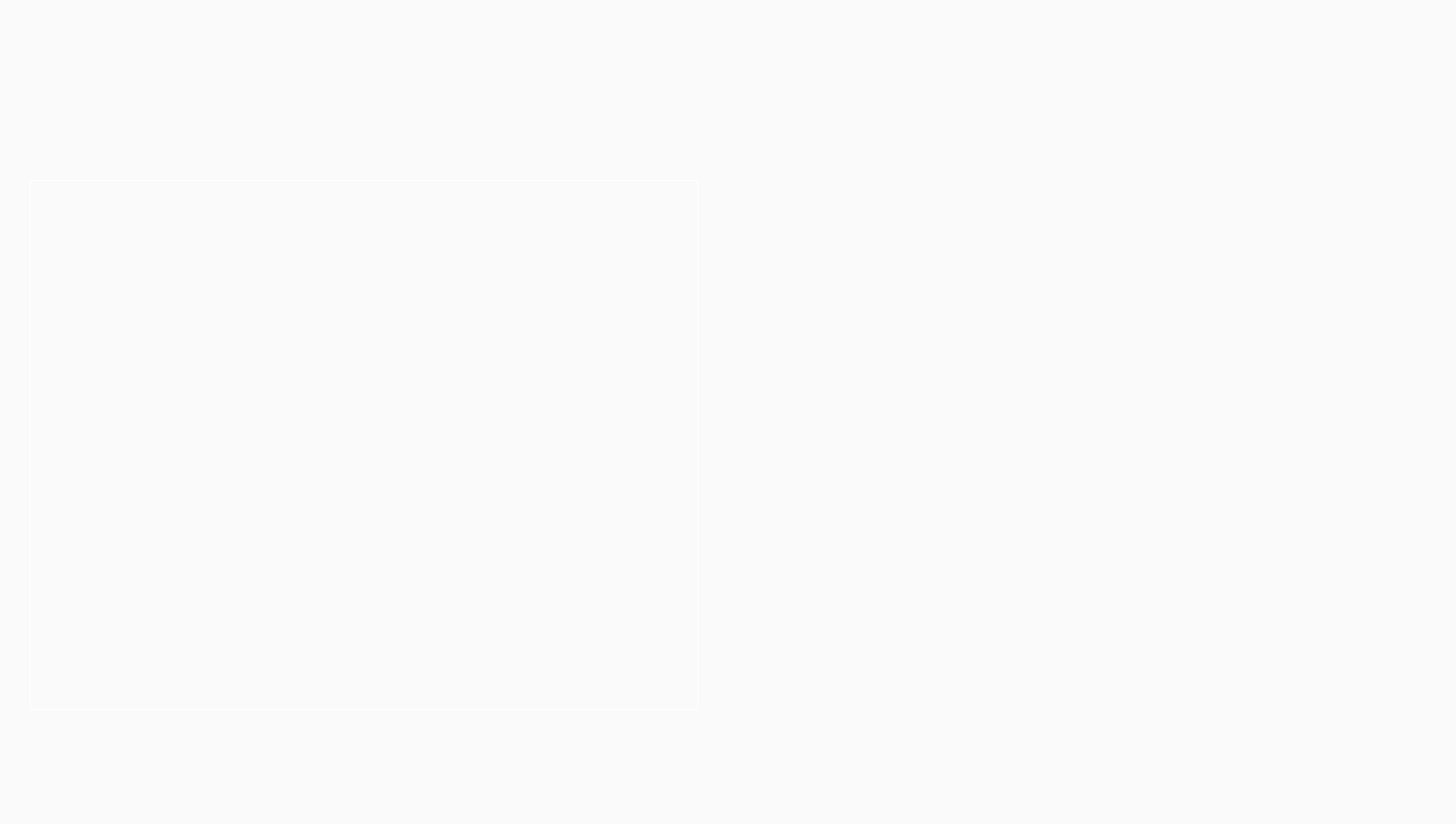 scroll, scrollTop: 0, scrollLeft: 0, axis: both 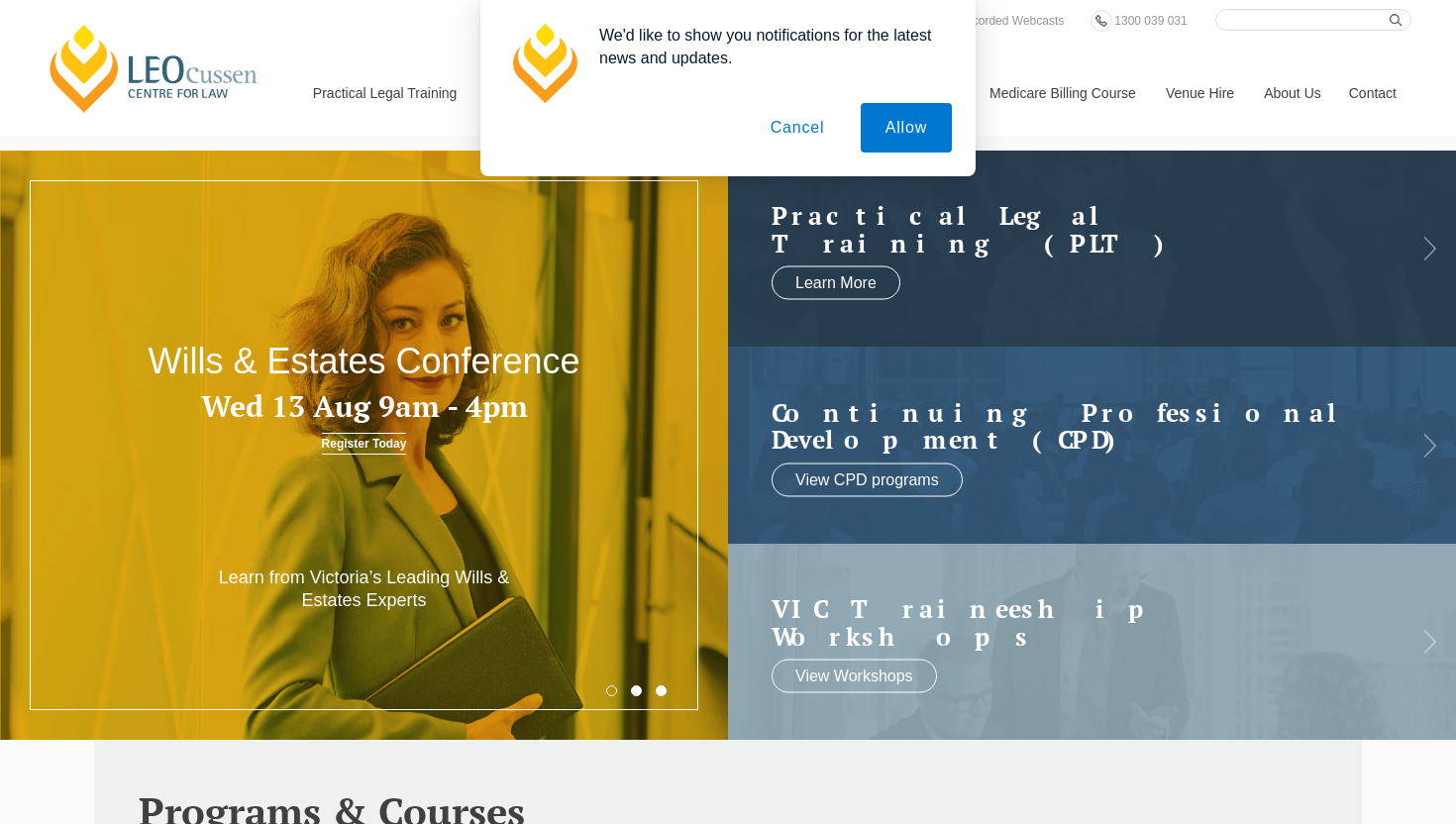 click on "Cancel" at bounding box center (797, 128) 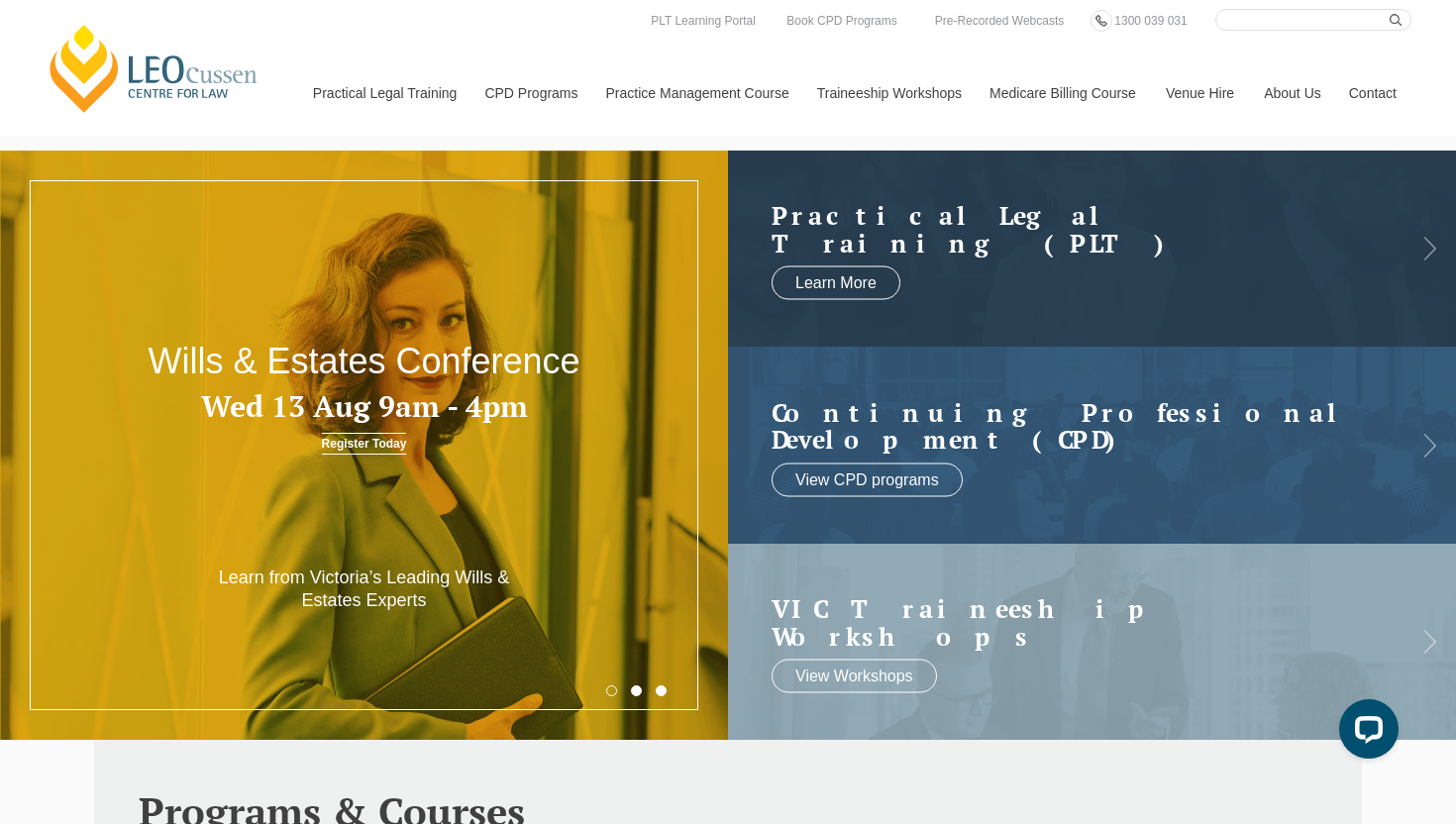 scroll, scrollTop: 0, scrollLeft: 0, axis: both 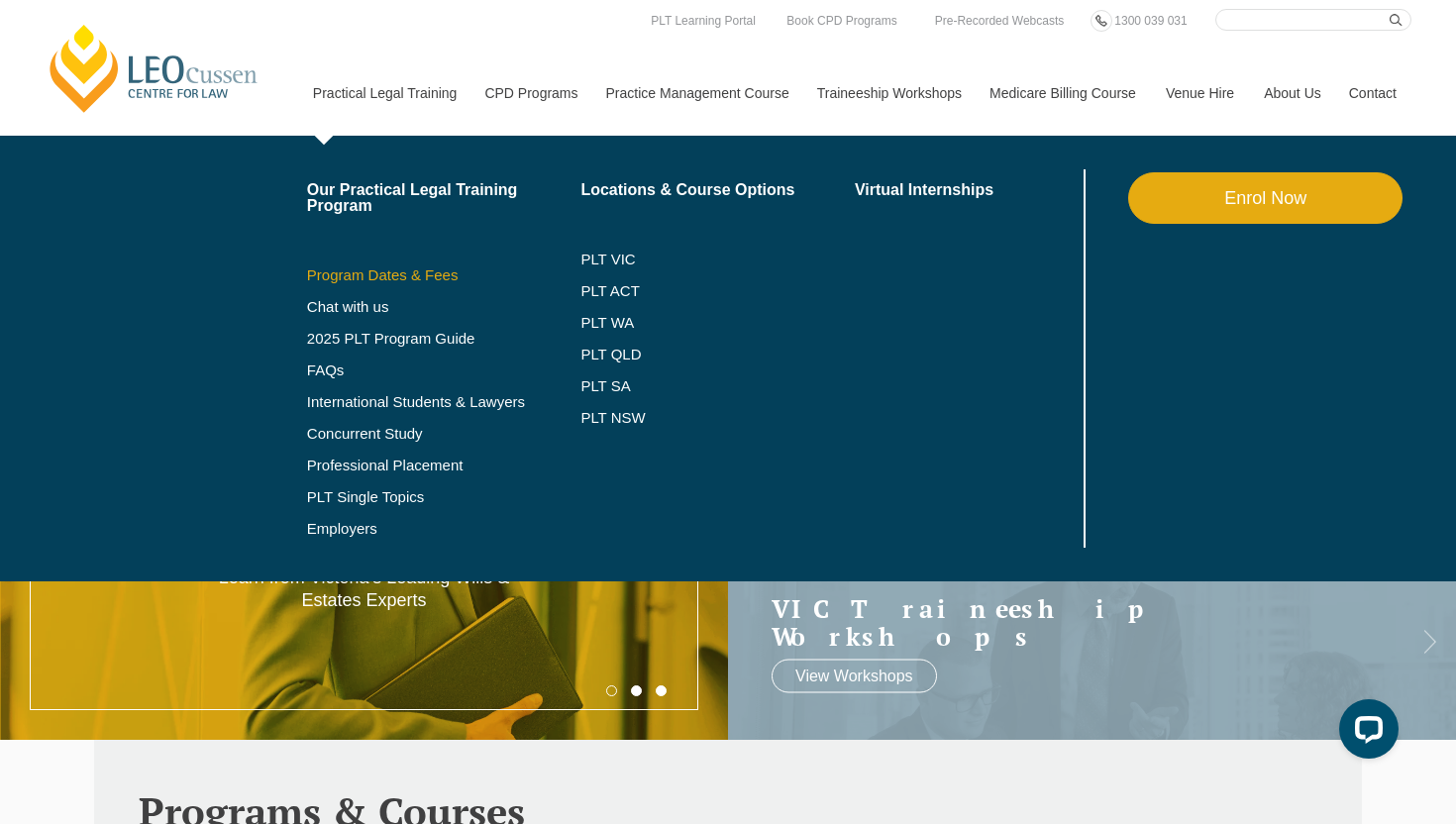 click on "Program Dates & Fees" at bounding box center (444, 275) 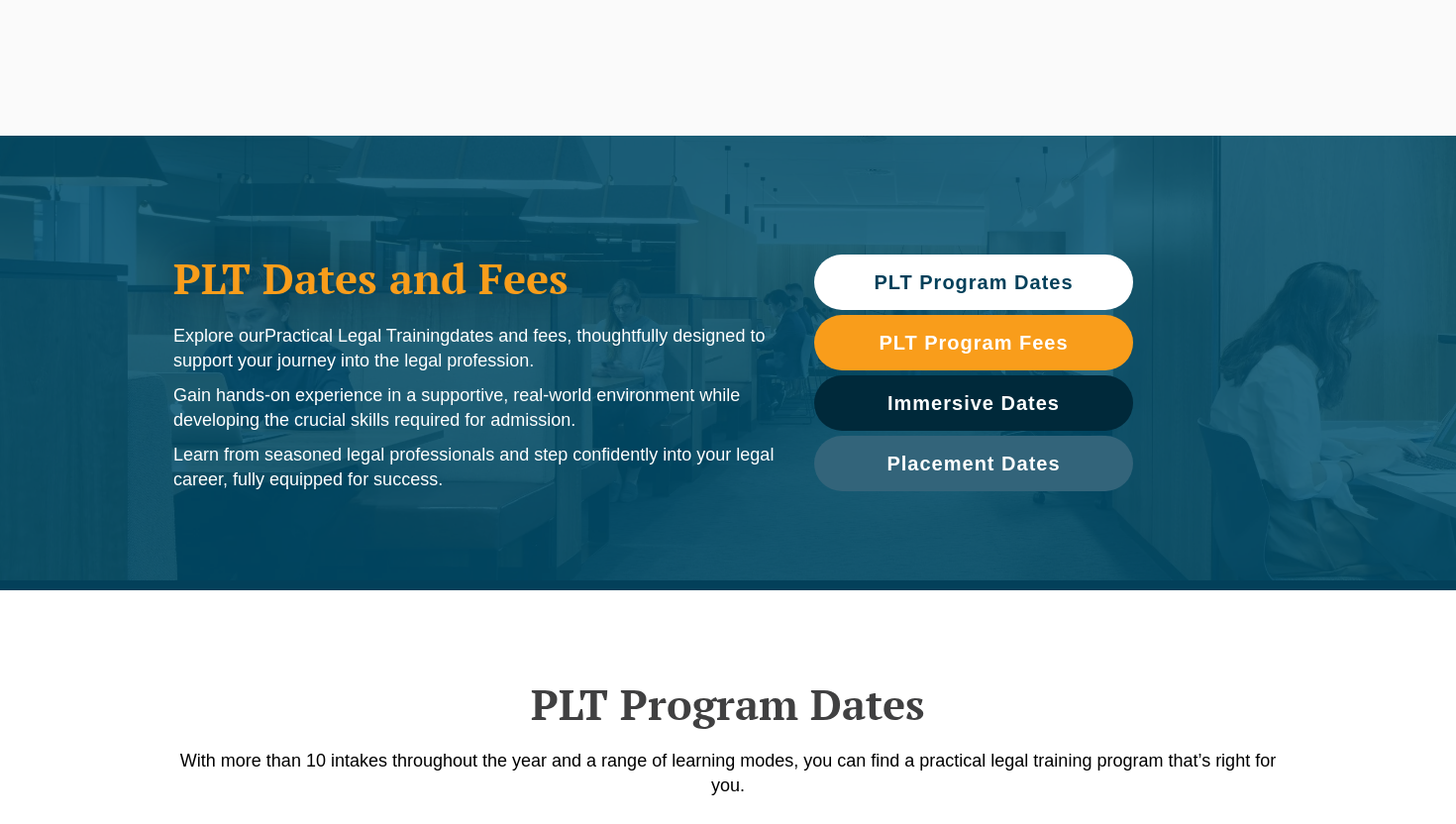 scroll, scrollTop: 0, scrollLeft: 0, axis: both 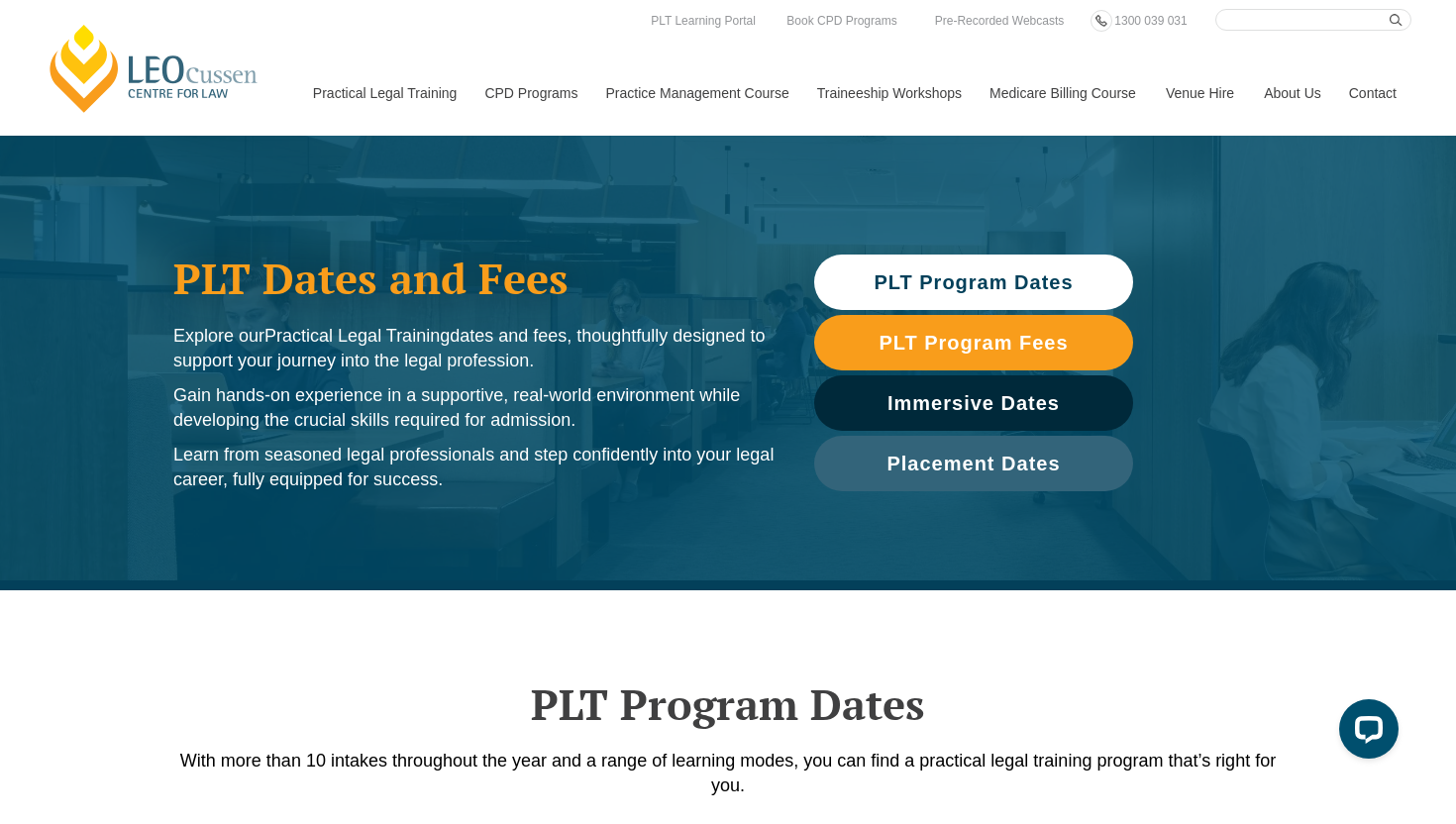 click on "PLT Program Dates" at bounding box center (974, 282) 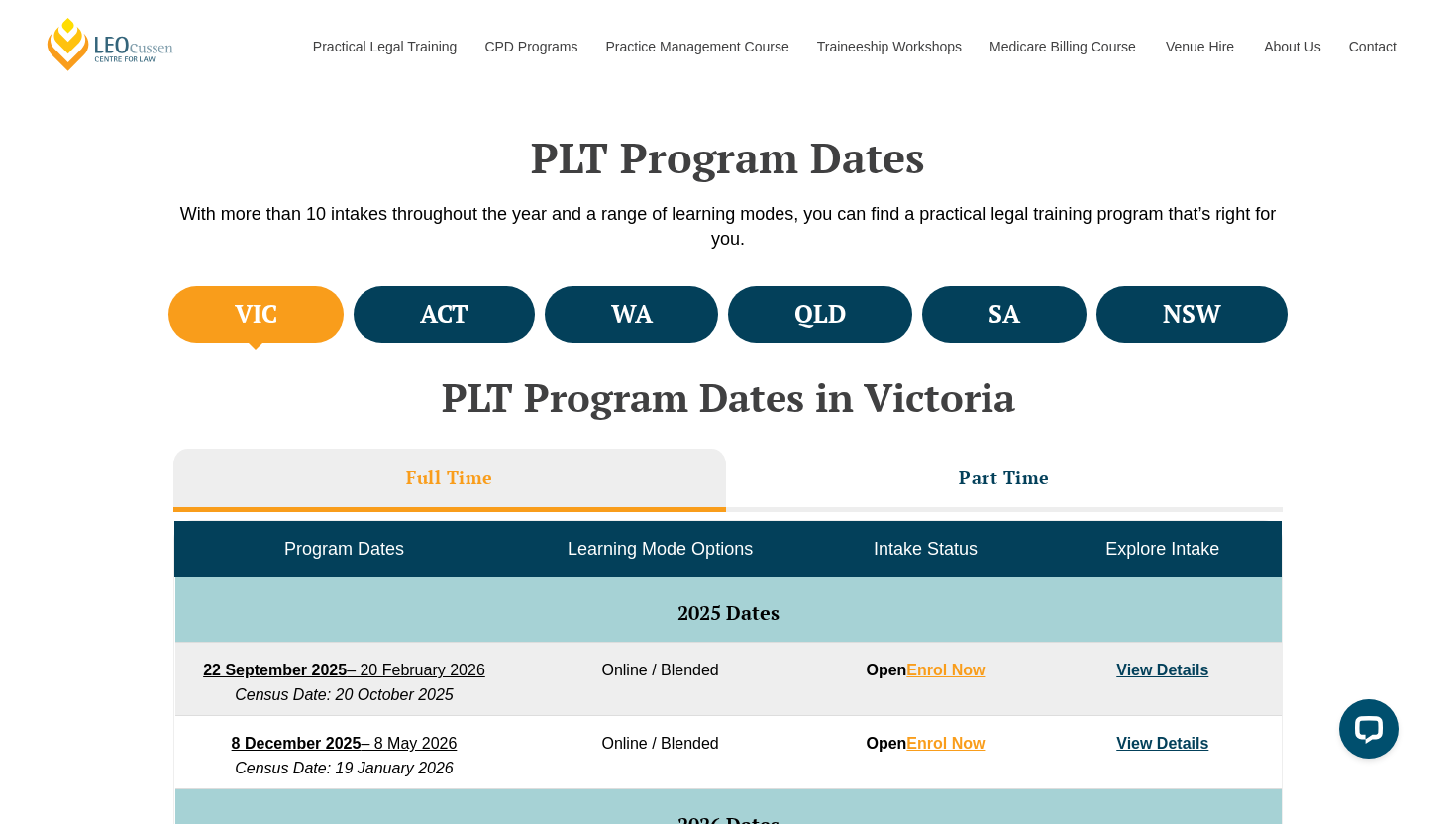 scroll, scrollTop: 590, scrollLeft: 0, axis: vertical 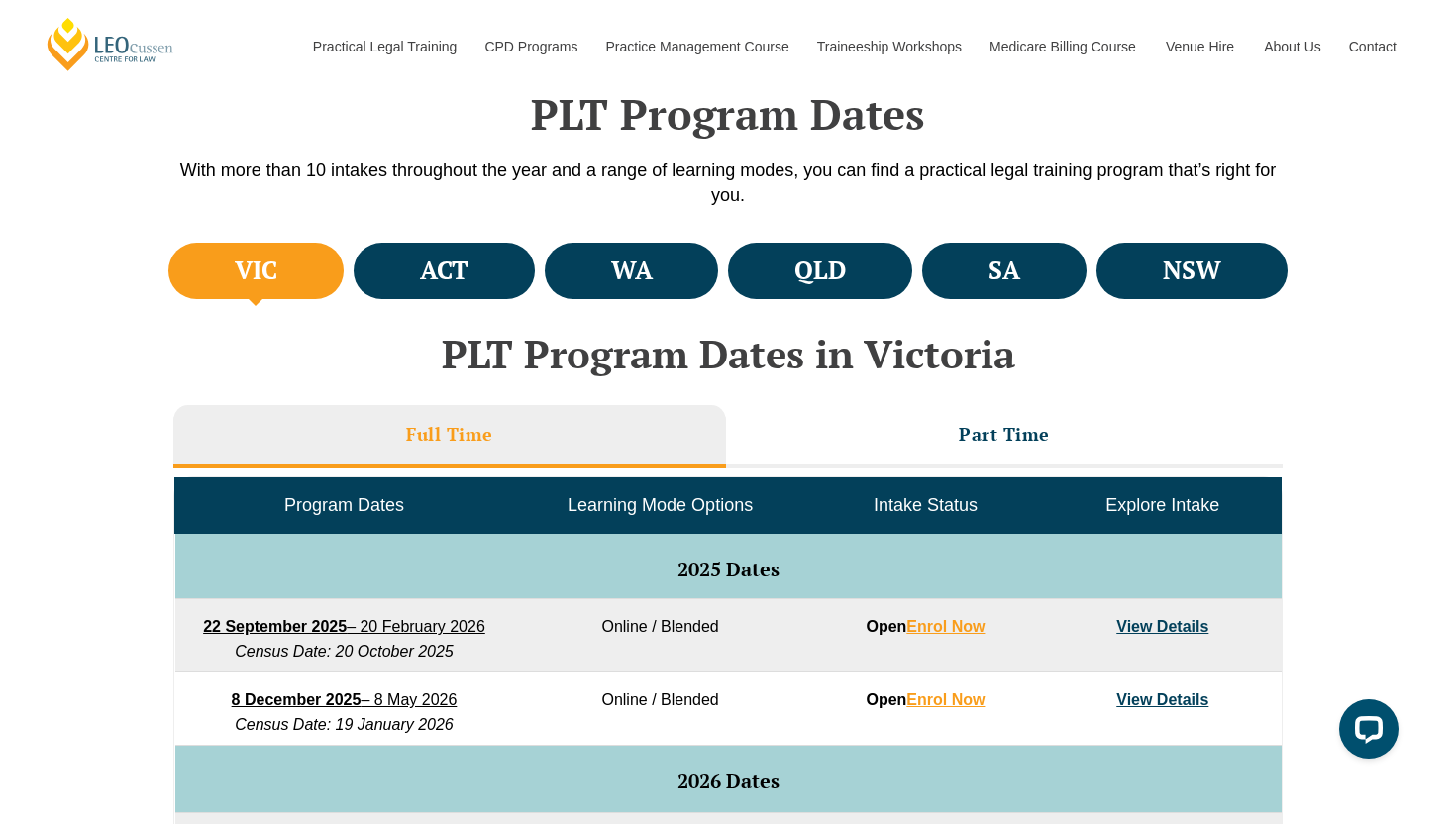 click on "PLT Program Dates in Victoria Full Time Part Time Program Dates Learning Mode Options Intake Status Explore Intake 2025 Dates 22 September 2025  – 20 February 2026   Census Date: 20 October 2025 Online / Blended Open  Enrol Now View Details 8 December 2025  – 8 May 2026 Census Date: 19 January 2026 Online / Blended Open  Enrol Now   View Details 2026 Dates 27 January 2026  – 12 June 2026   Census Date: 23 February 2026 Online / Blended / Onsite Open  Enrol Now View Details 16 February 2026  – 3 July 2026 Census Date: 16 March 2026 Online / Blended Open  Enrol Now View Details 23 March 2026  – 7 August 2026 Census Date: 20 April 2026 Online / Blended Open  Enrol Now View Details 22 June 2026  – 6 November 2026 Census Date: 20 July 2026 Online / Blended Open  Enrol Now View Details 3 August 2026  – 18 December 2026 Census Date: 31 August 2026 Online / Blended / Onsite Open  Enrol Now View Details 21 September 2026  – 19 February 2027   Census Date: 19 October 2026 Online / Blended Open" at bounding box center [728, 870] 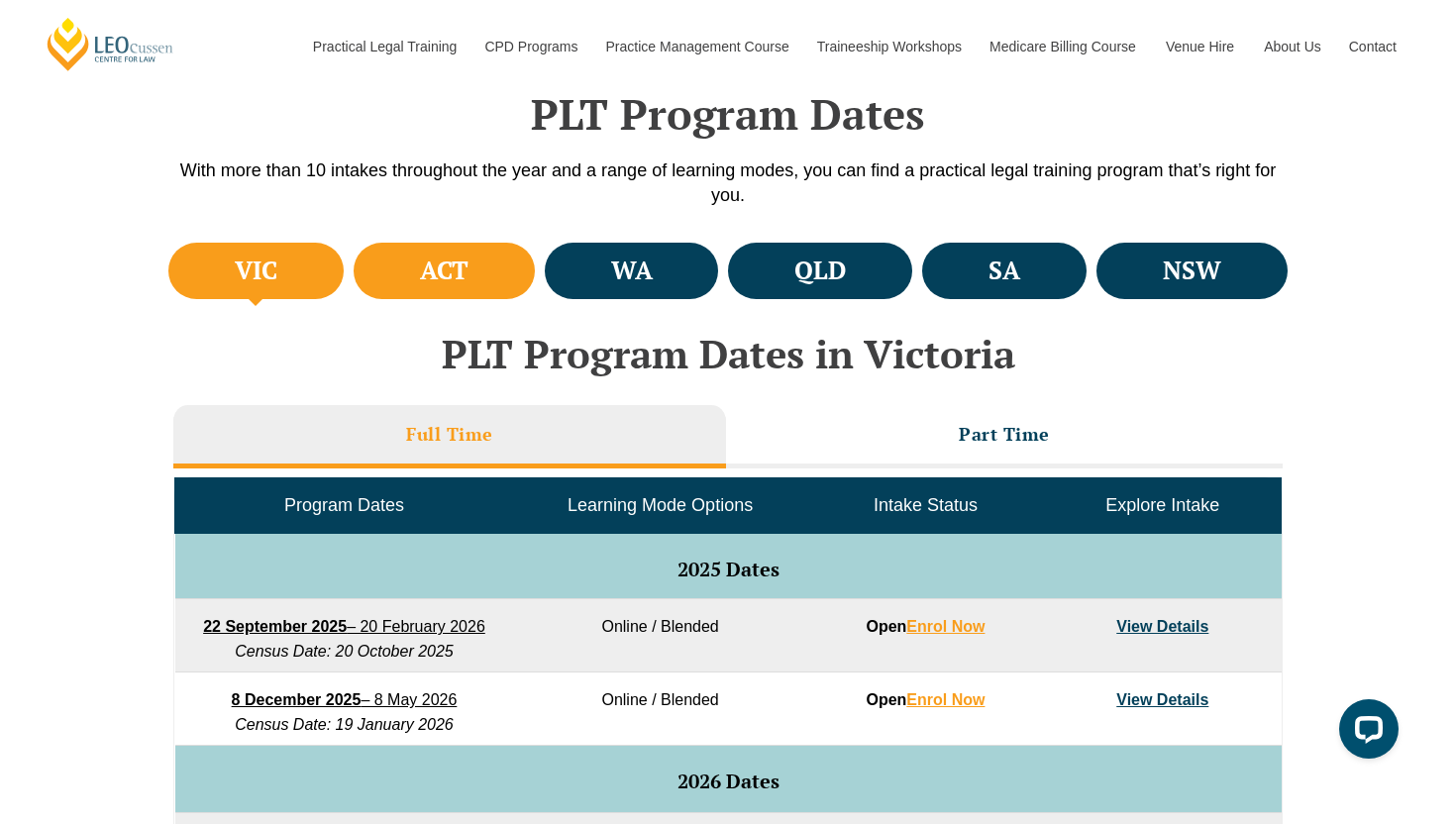 click on "ACT" at bounding box center (444, 270) 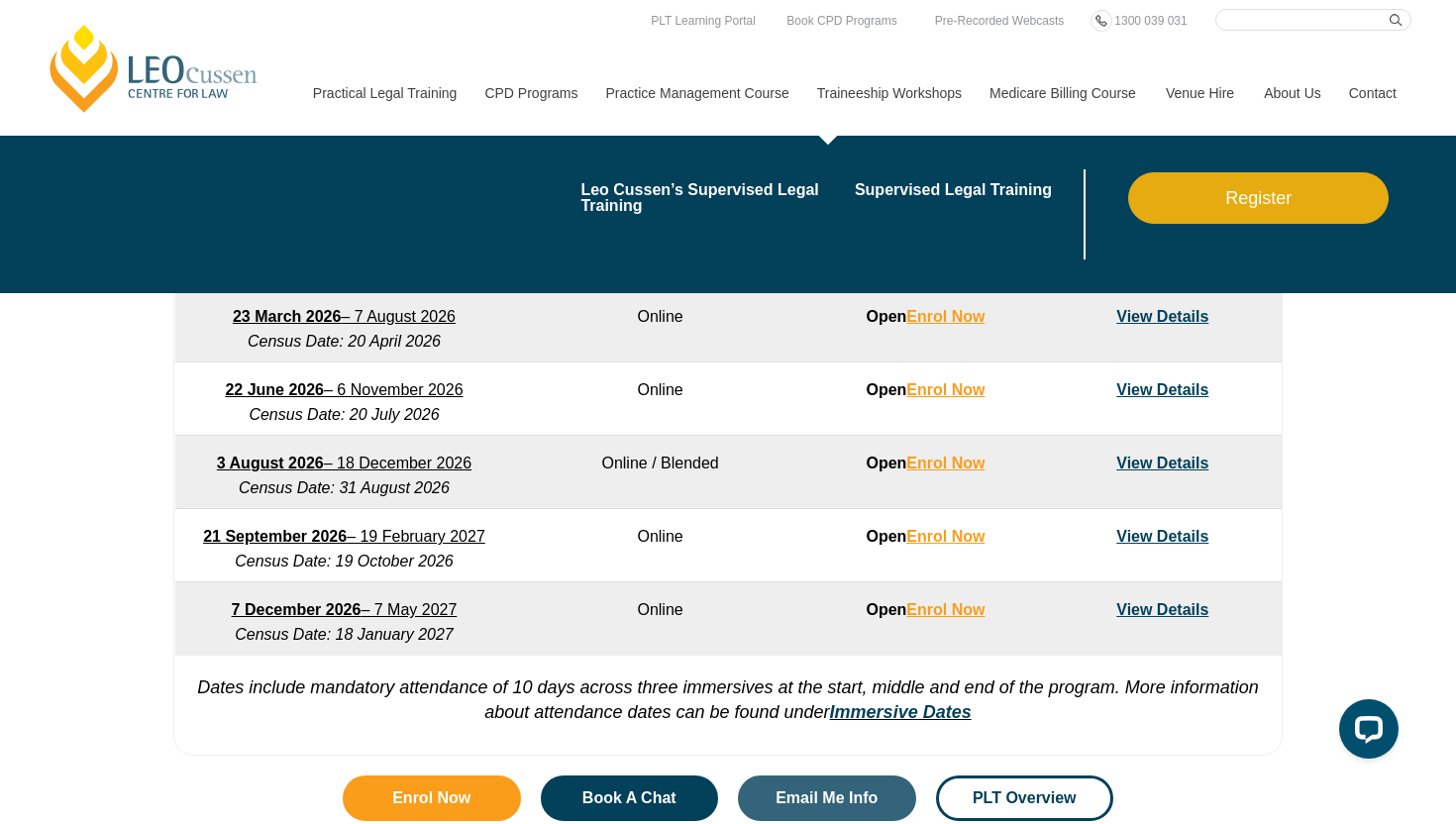 scroll, scrollTop: 1111, scrollLeft: 0, axis: vertical 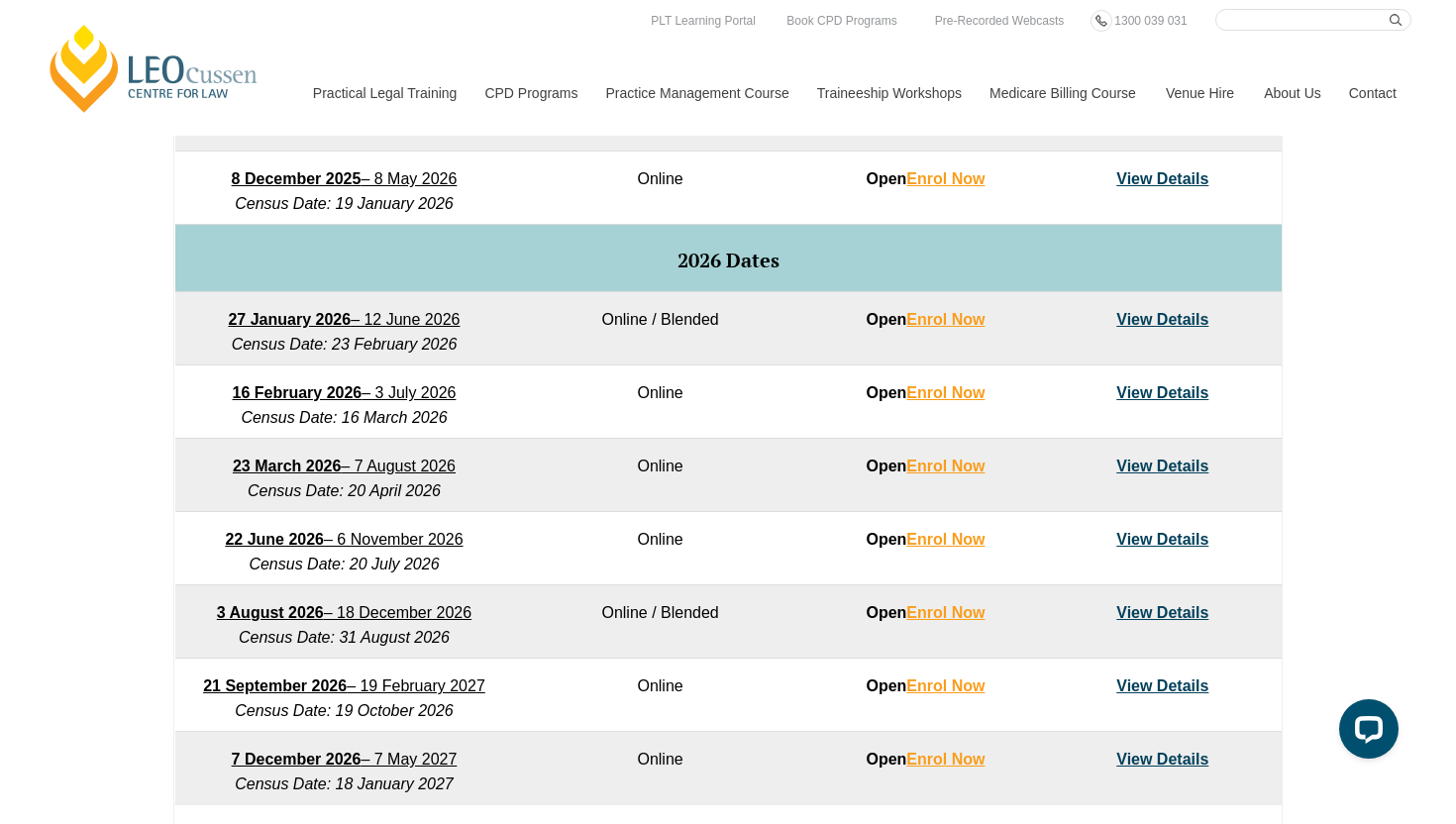 click on "View Details" at bounding box center (1162, 319) 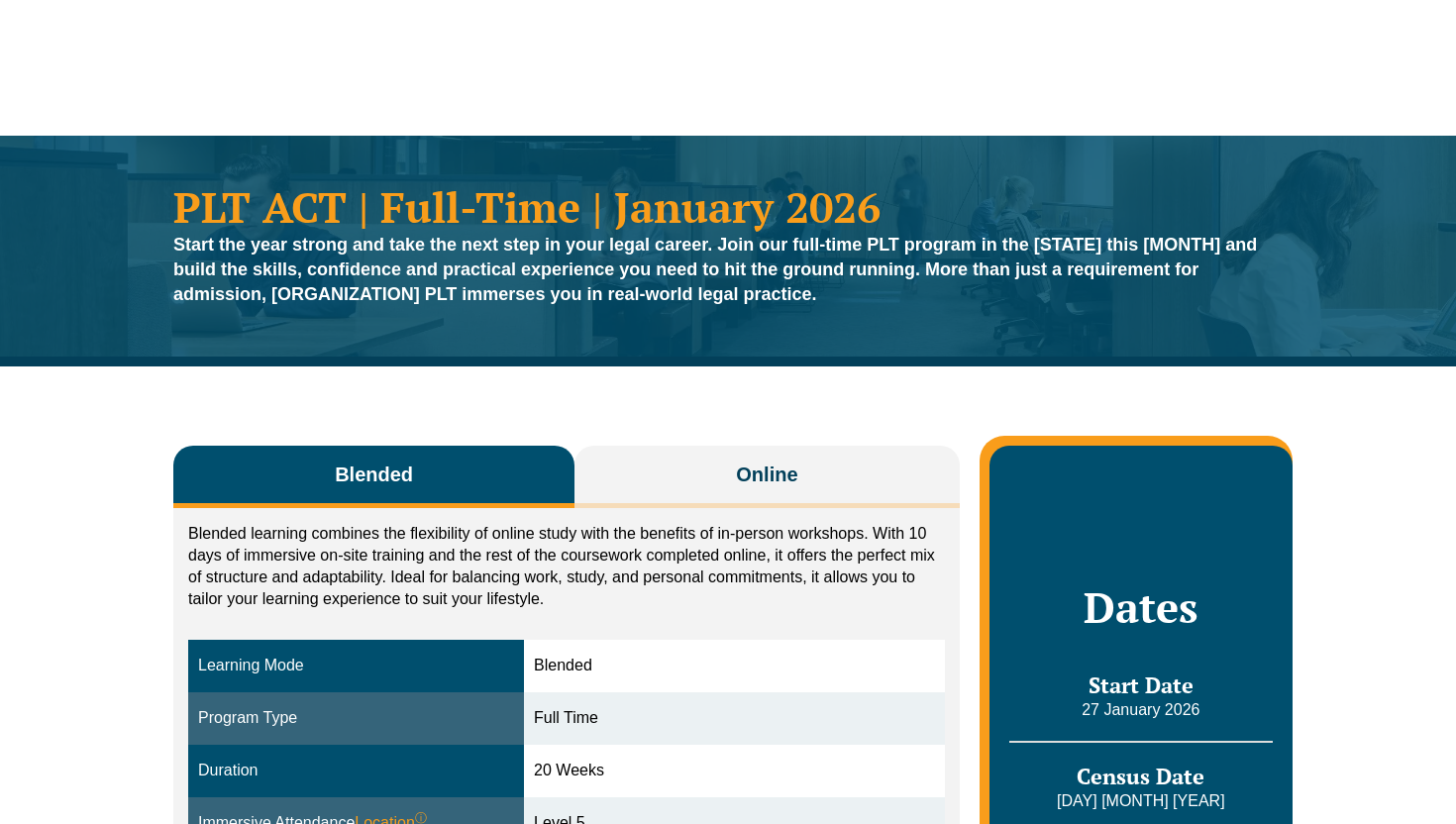 scroll, scrollTop: 0, scrollLeft: 0, axis: both 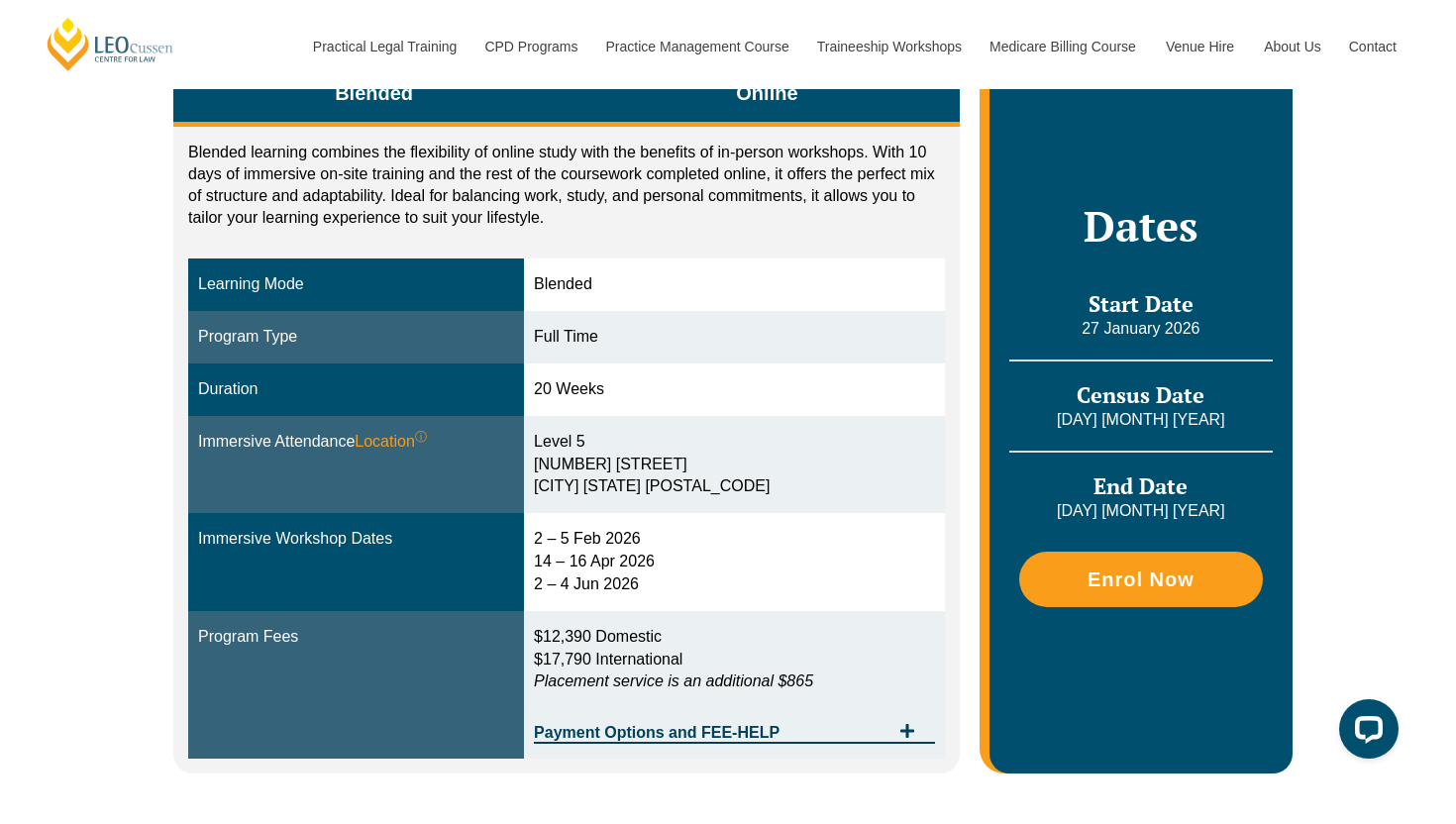 click on "Online" at bounding box center [767, 95] 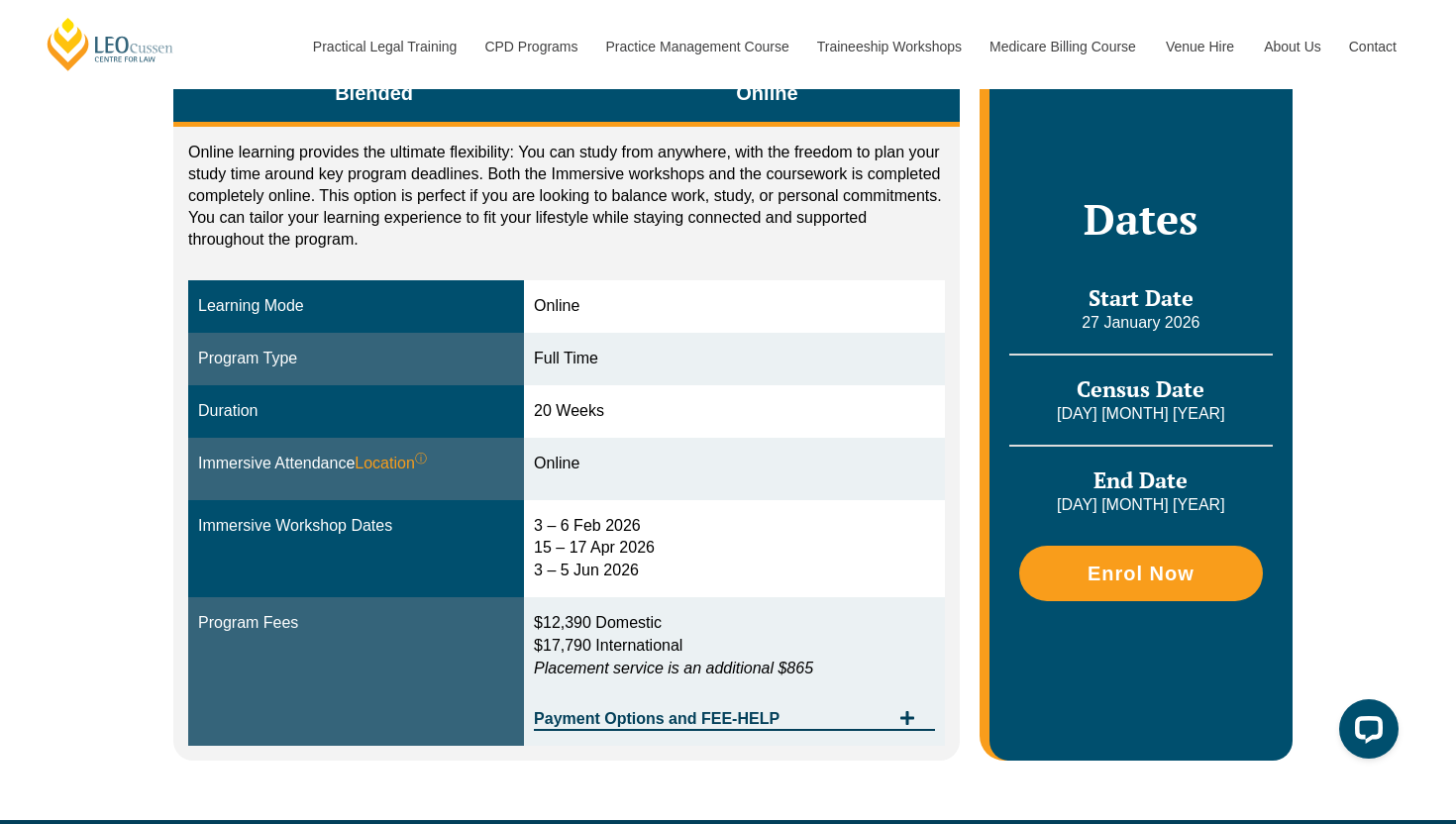 click on "Blended" at bounding box center [373, 95] 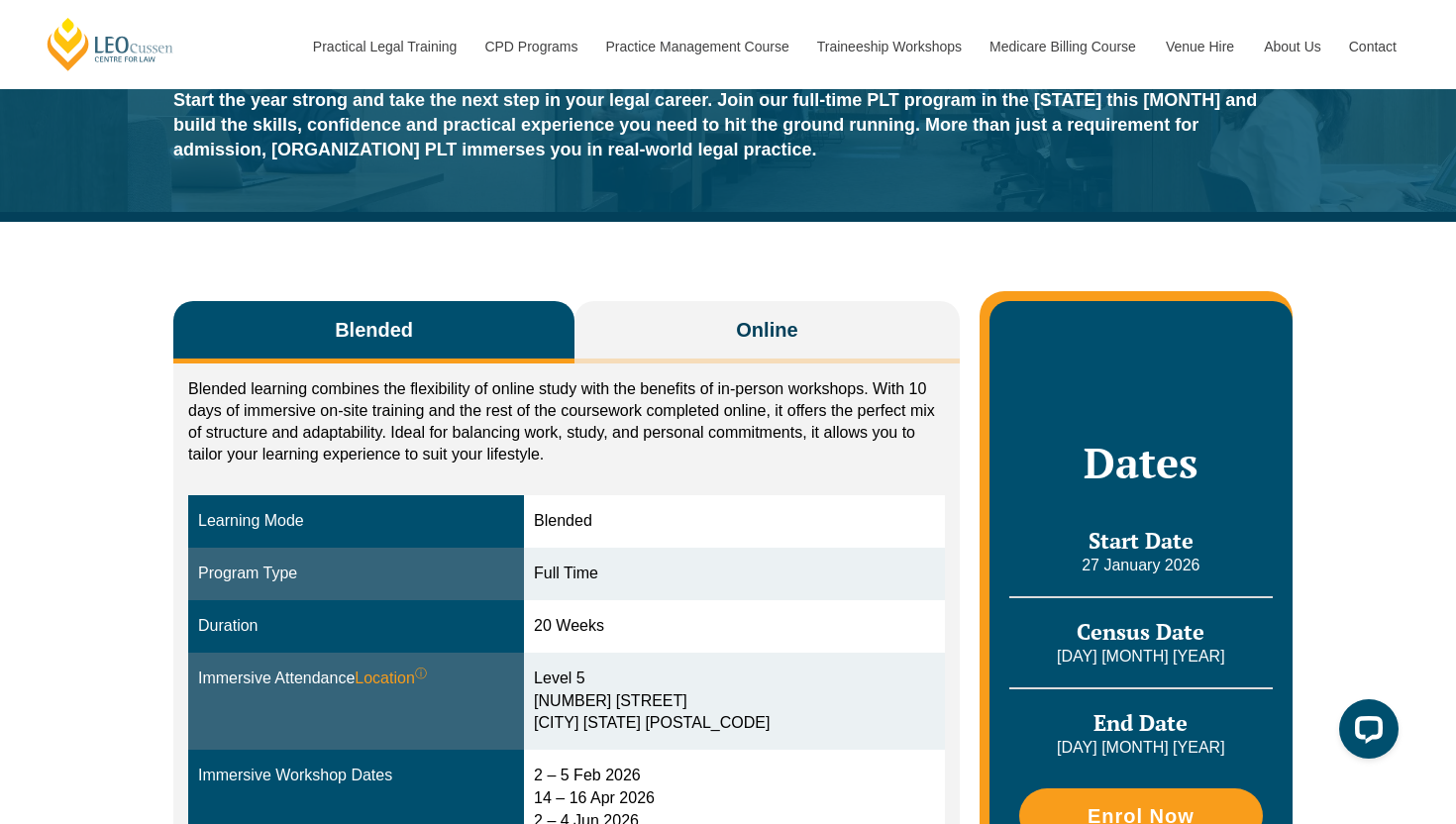 scroll, scrollTop: 0, scrollLeft: 0, axis: both 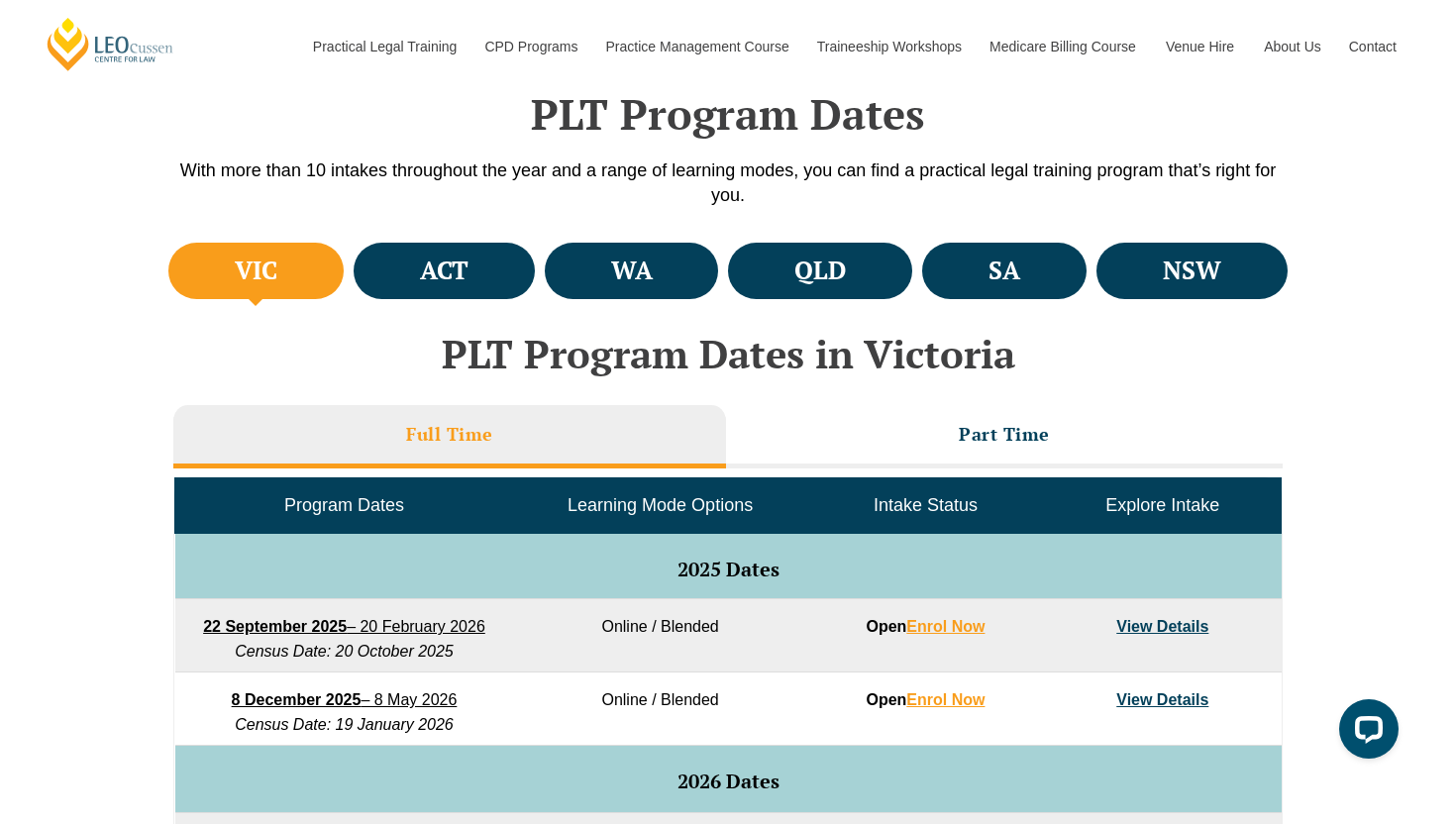 click on "Intake Status" at bounding box center [925, 506] 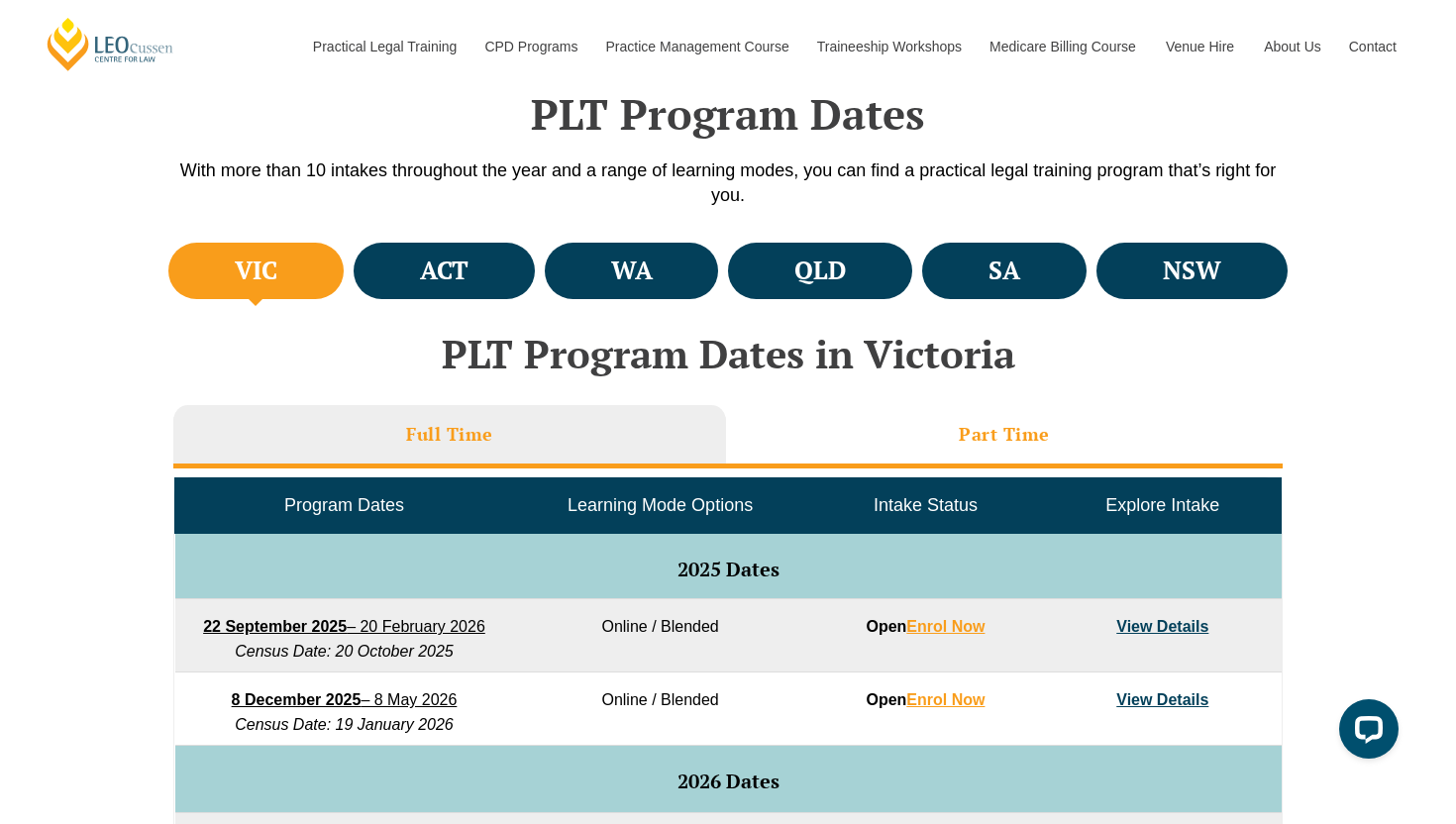 click on "Part Time" at bounding box center (1004, 437) 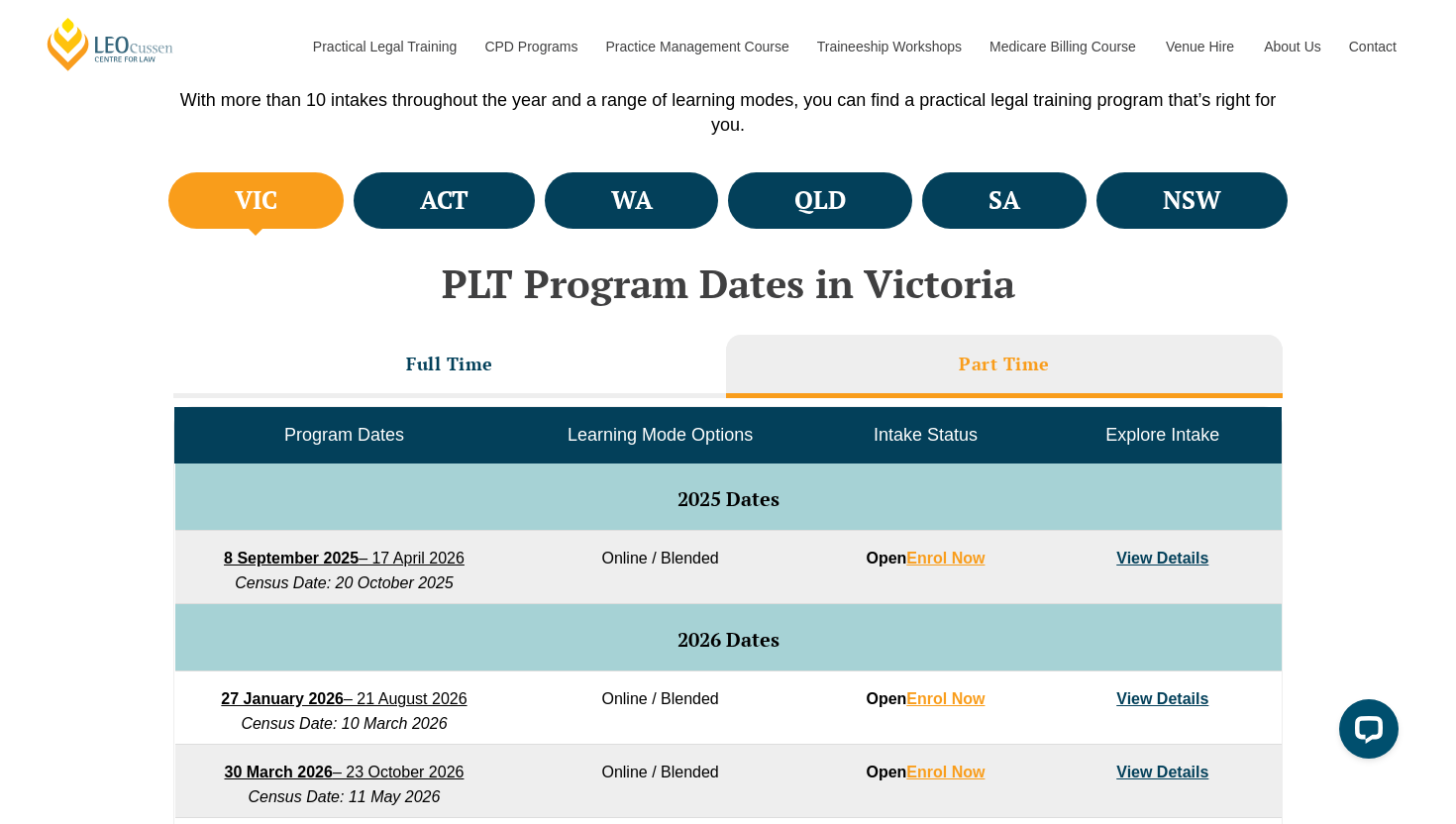 scroll, scrollTop: 654, scrollLeft: 0, axis: vertical 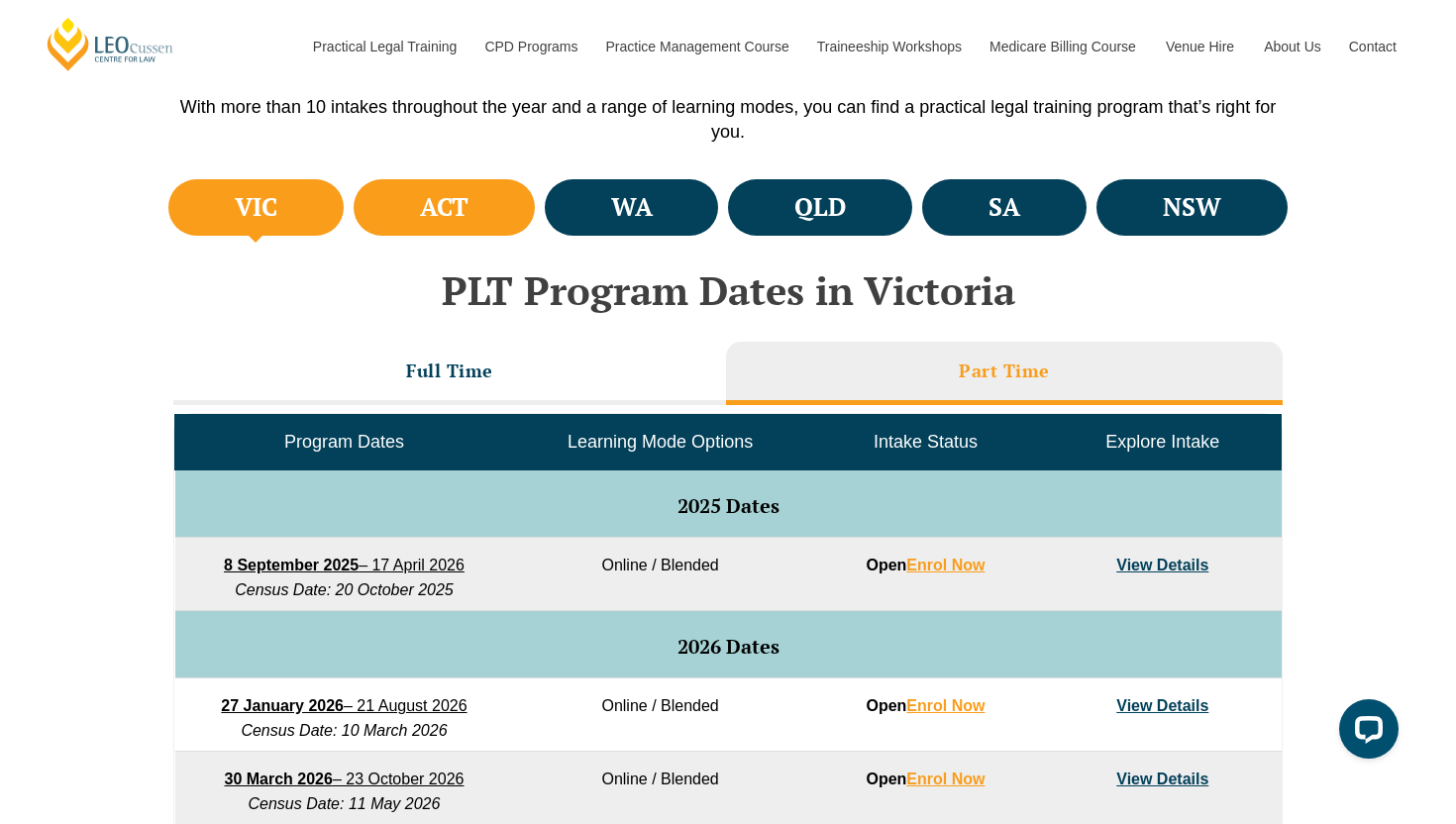 click on "ACT" at bounding box center [444, 207] 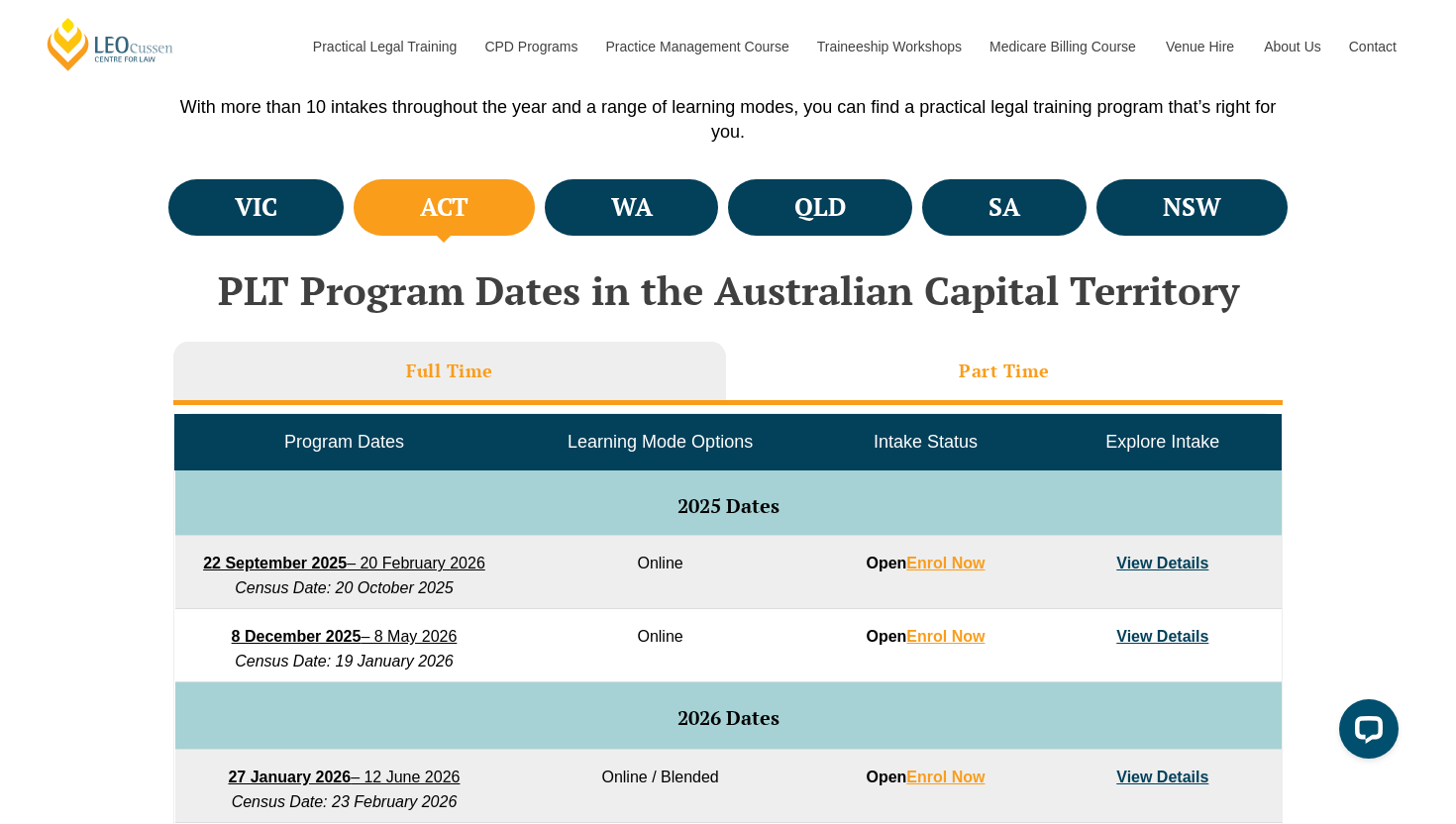 click on "Part Time" at bounding box center [1004, 373] 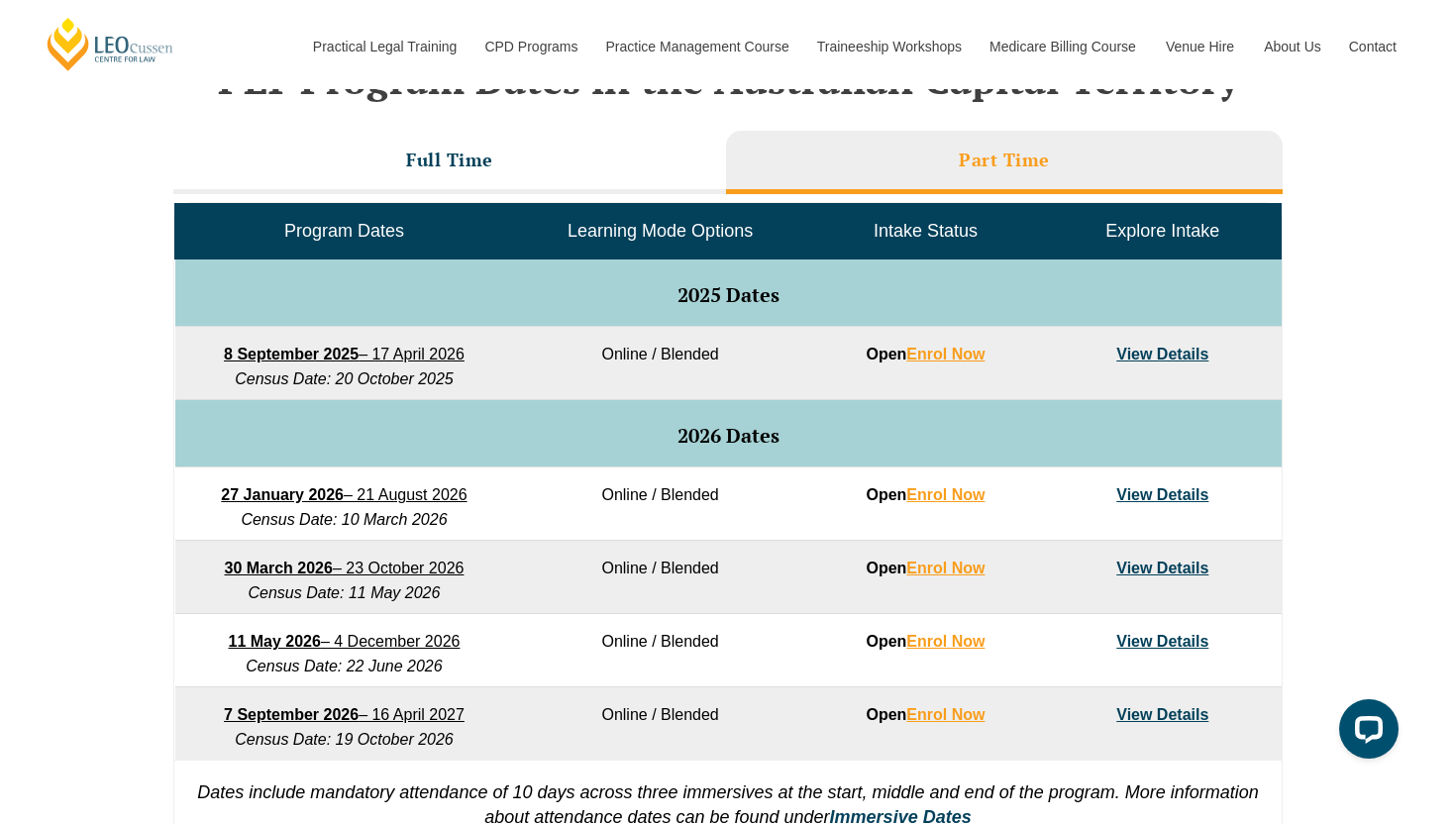 scroll, scrollTop: 912, scrollLeft: 0, axis: vertical 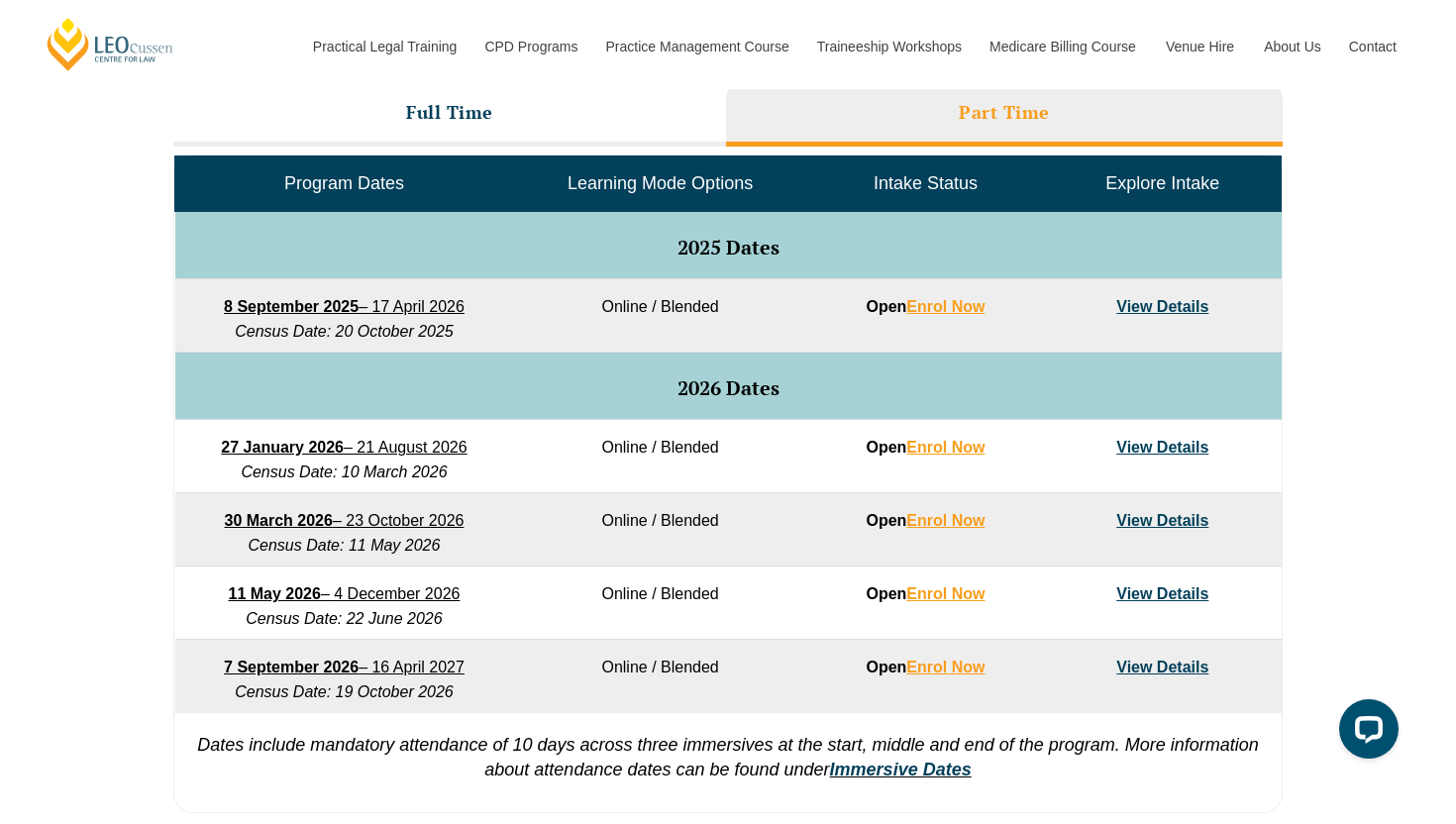 click on "View Details" at bounding box center [1162, 306] 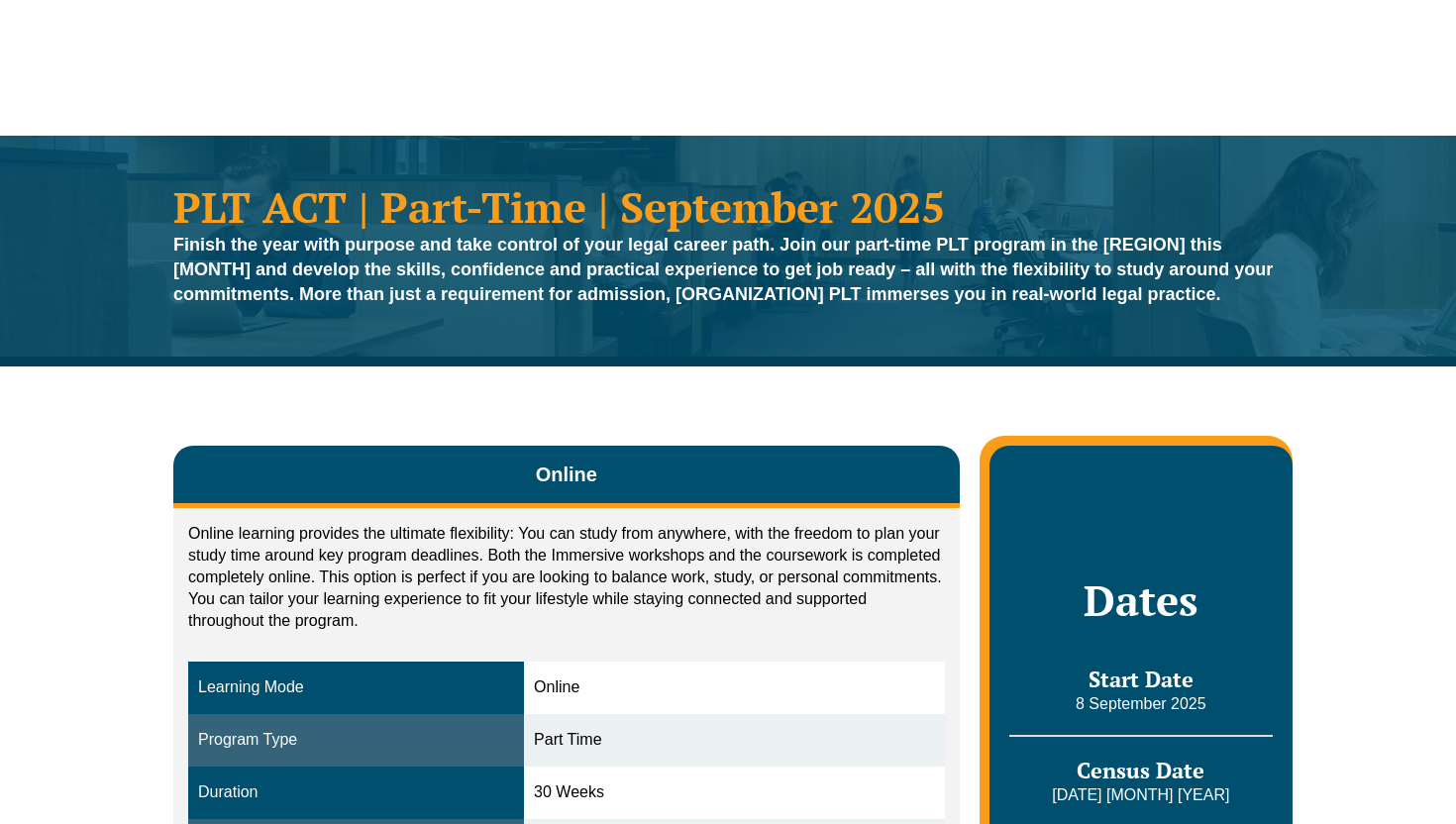 scroll, scrollTop: 336, scrollLeft: 0, axis: vertical 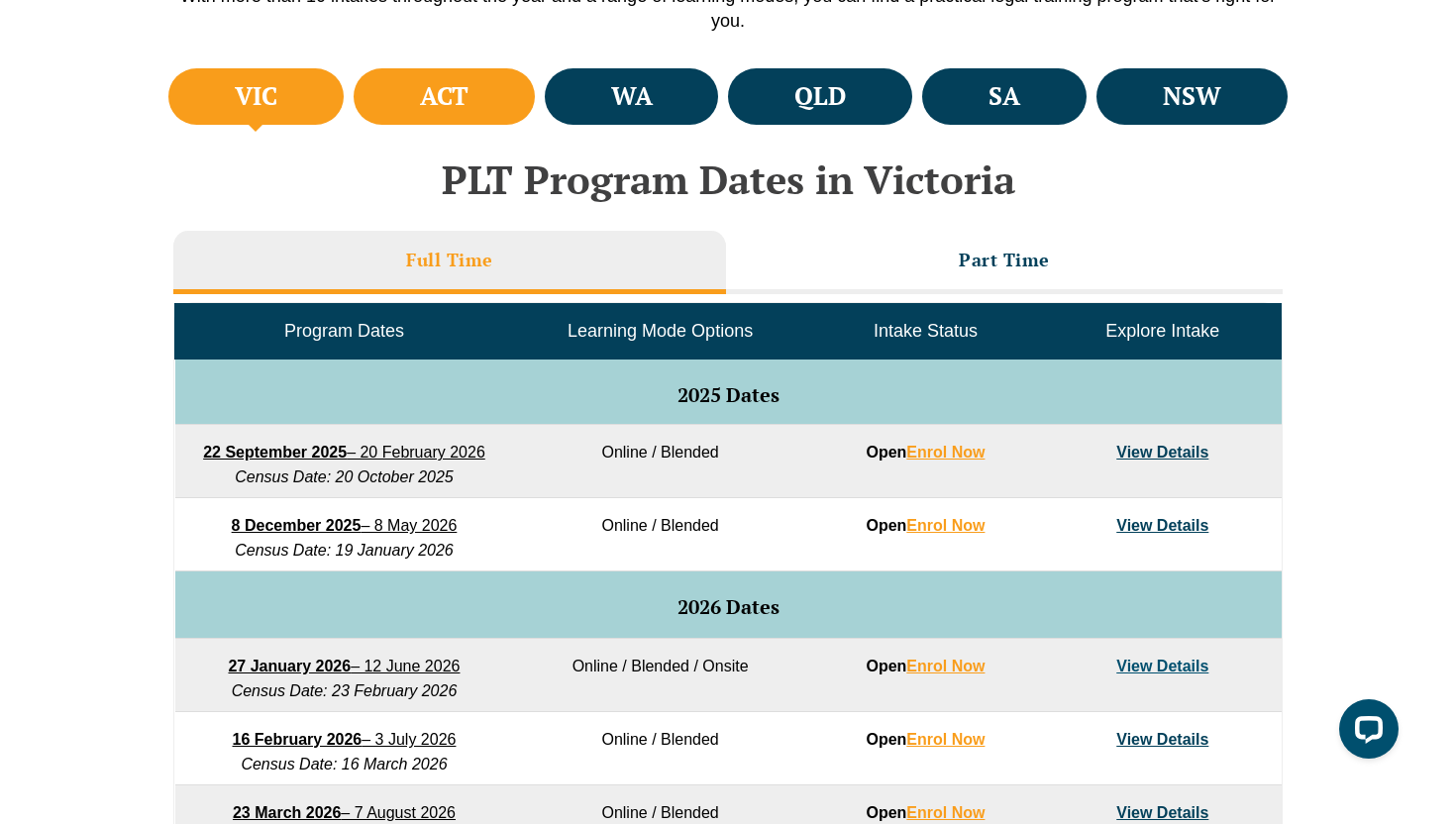 click on "ACT" at bounding box center [444, 96] 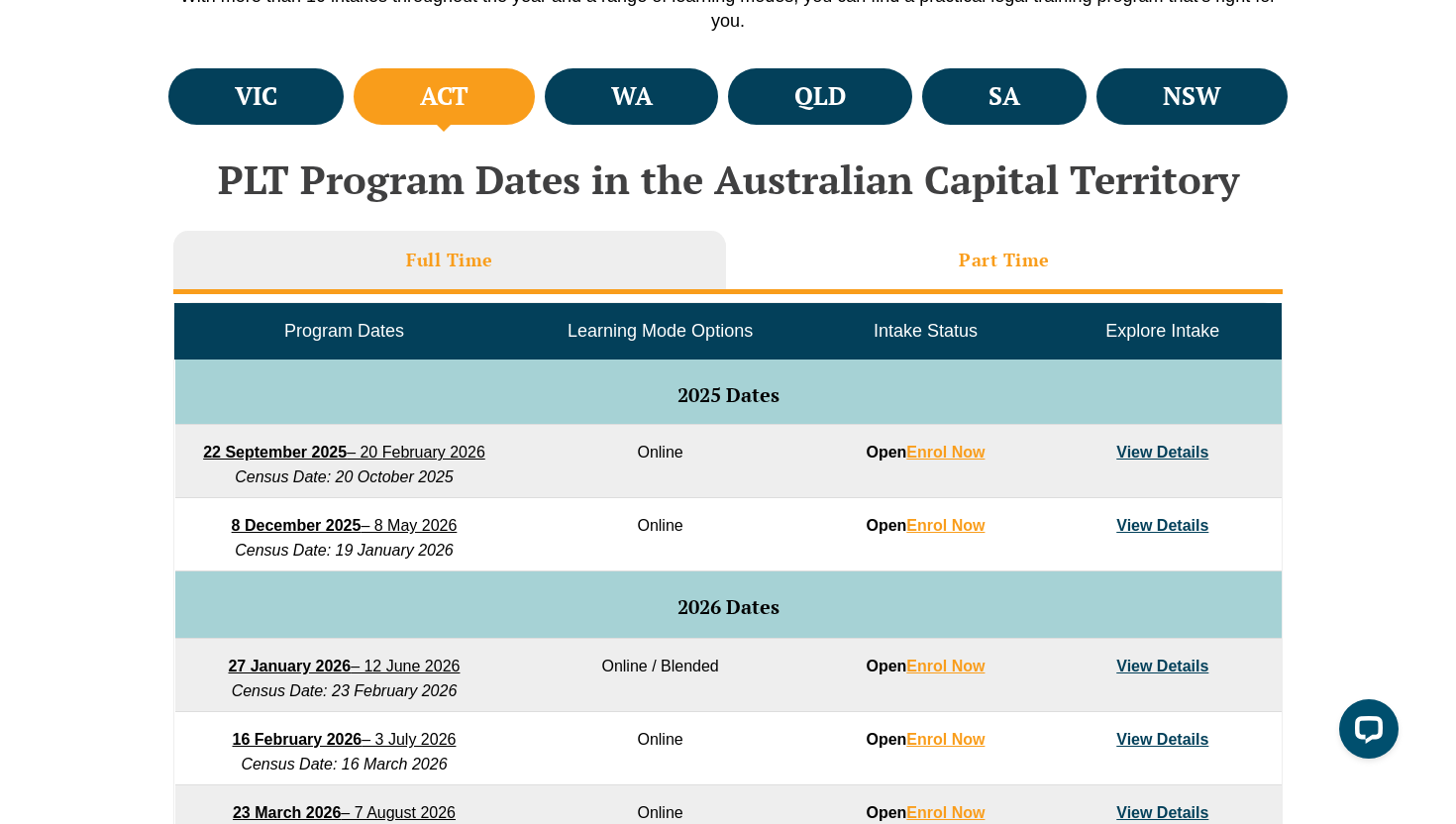 click on "Part Time" at bounding box center [1004, 262] 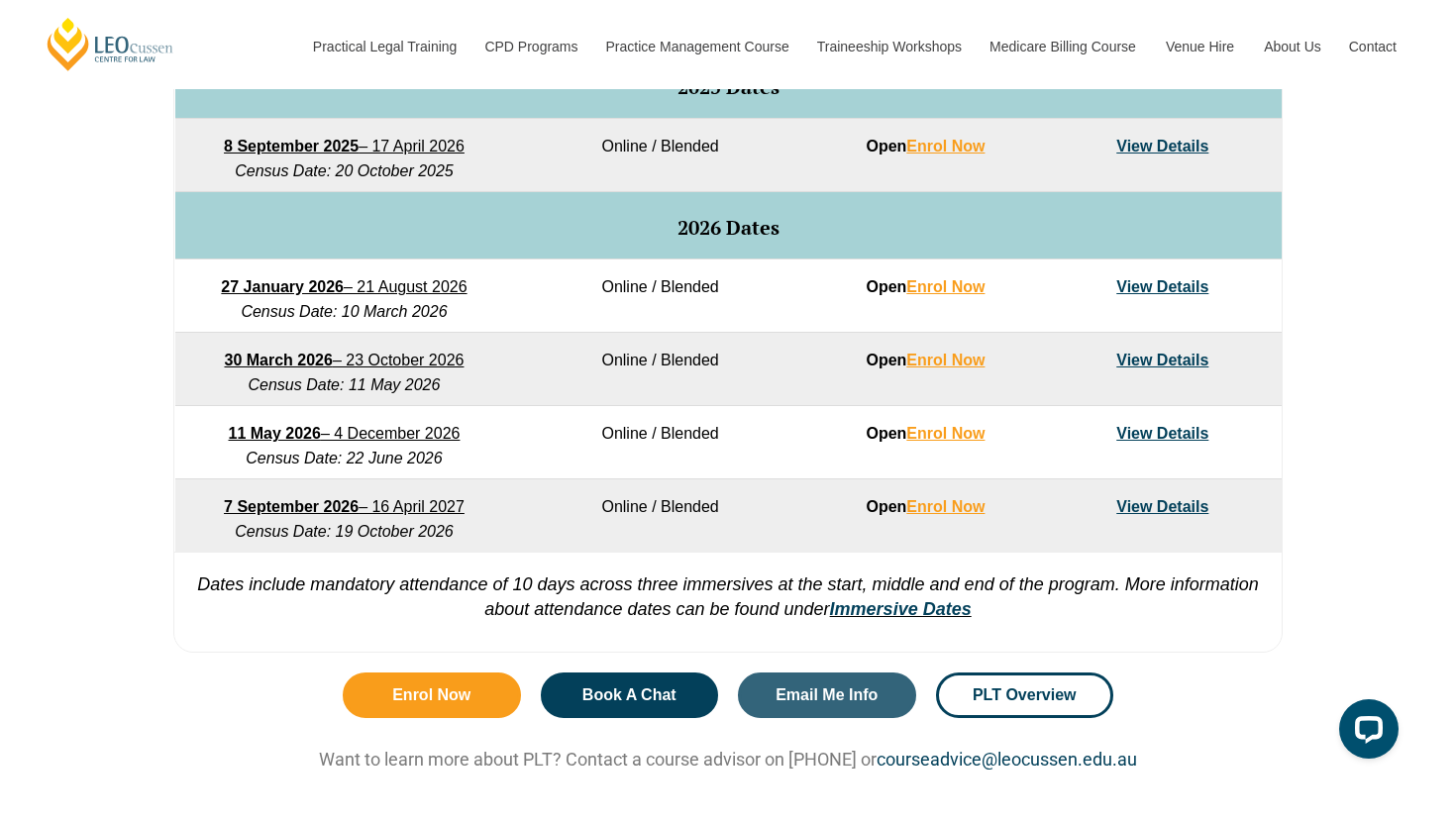 scroll, scrollTop: 1074, scrollLeft: 0, axis: vertical 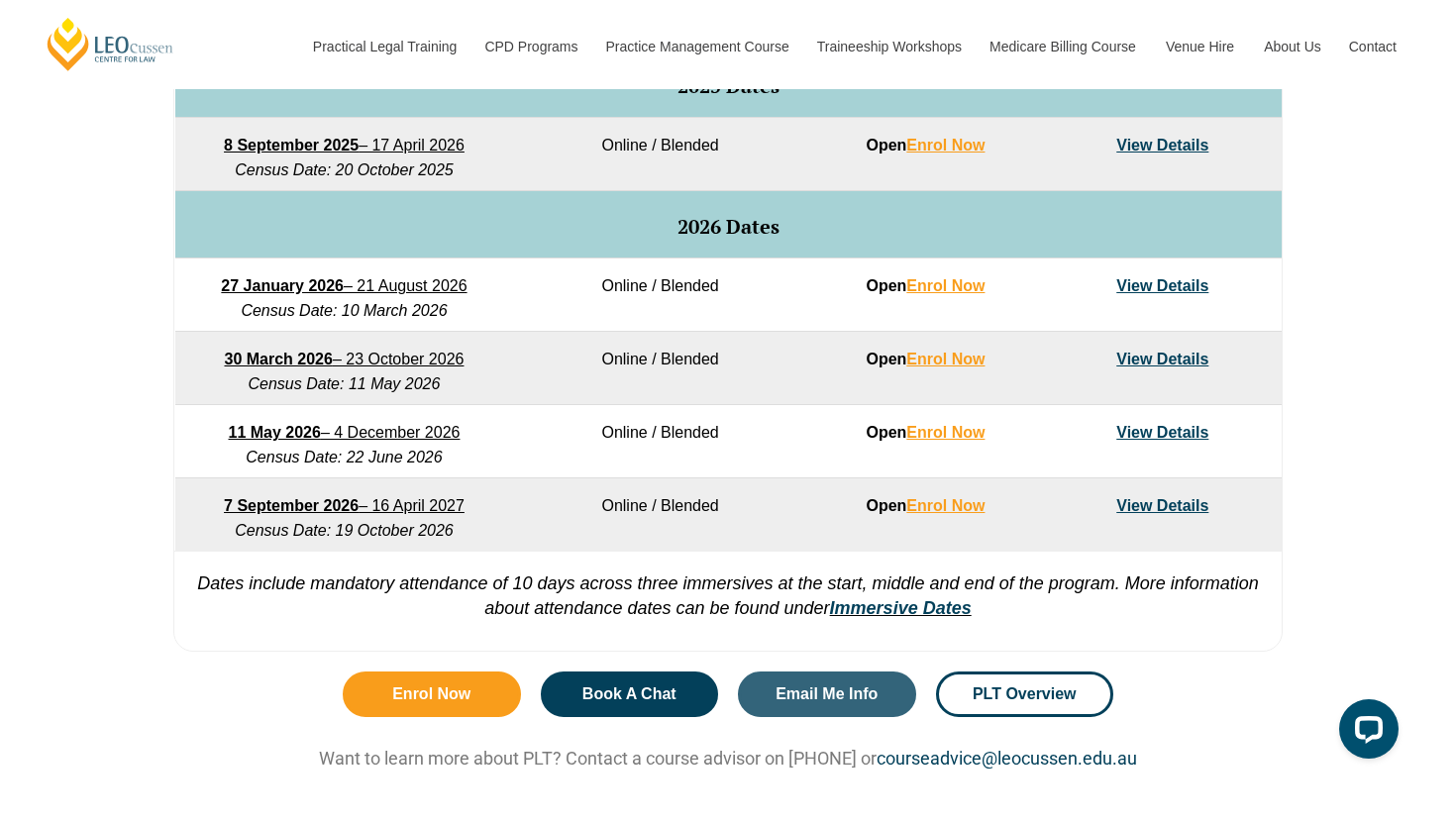 click on "View Details" at bounding box center (1162, 285) 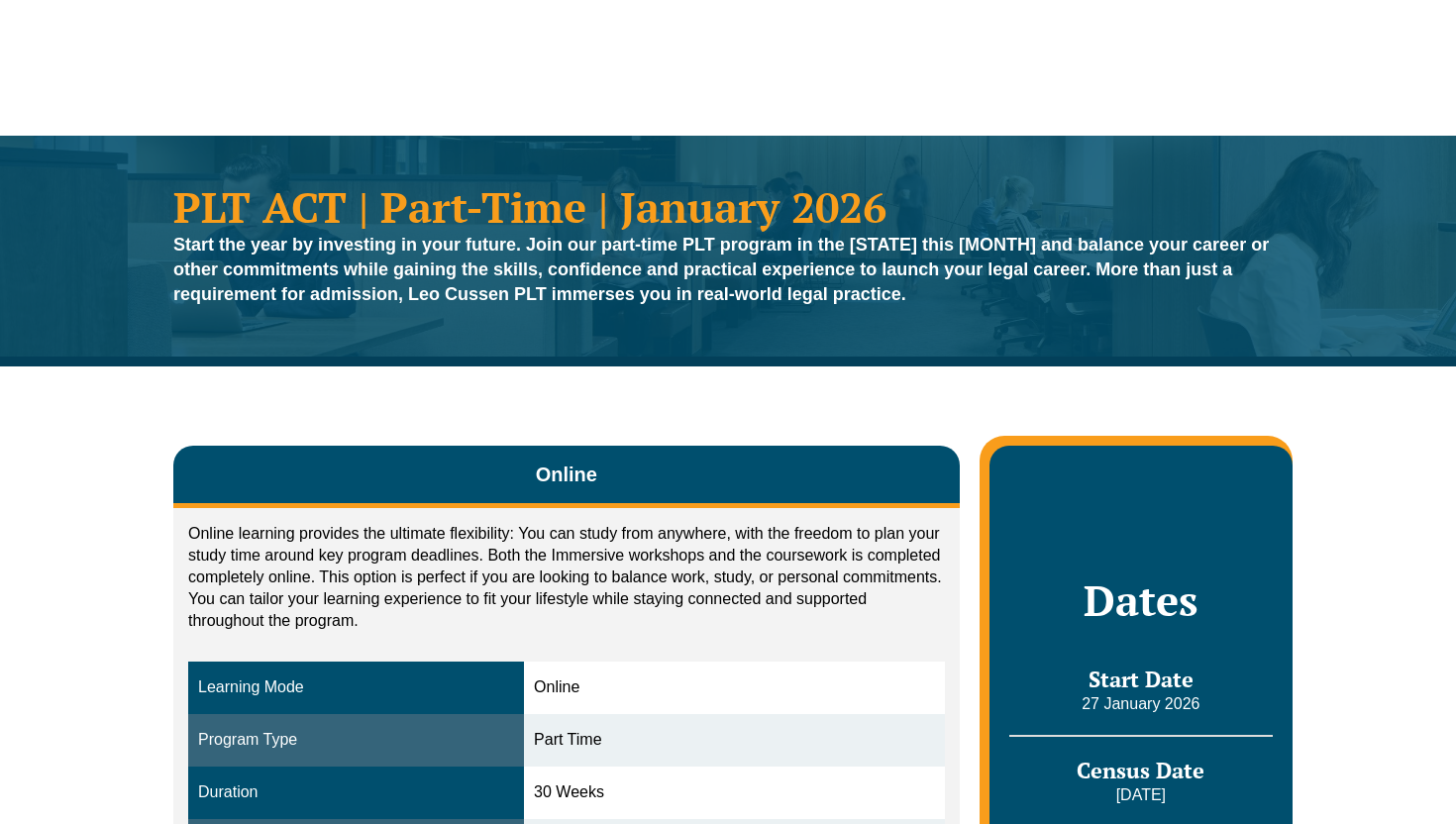 scroll, scrollTop: 0, scrollLeft: 0, axis: both 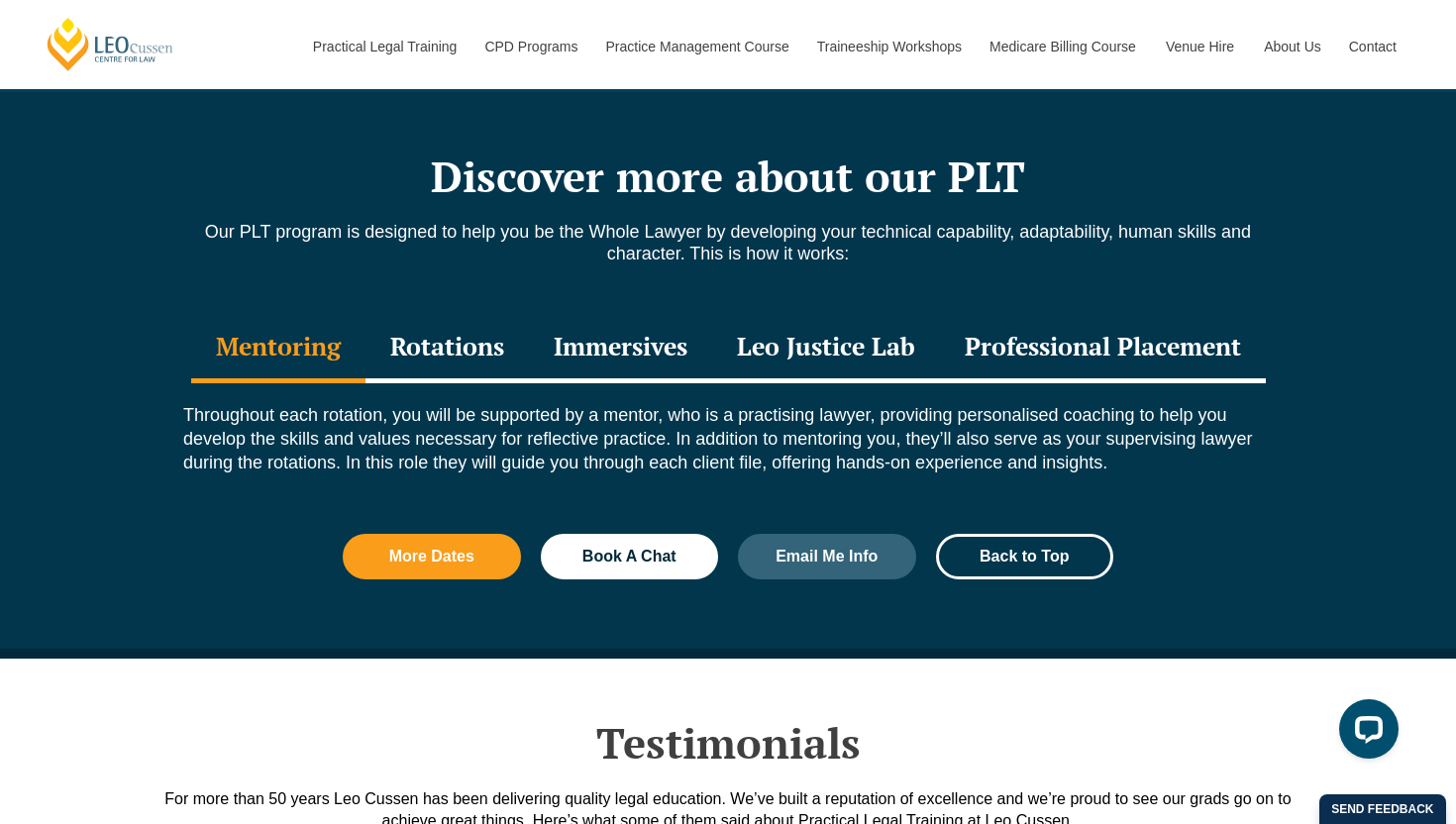 click on "Professional Placement" at bounding box center (1102, 349) 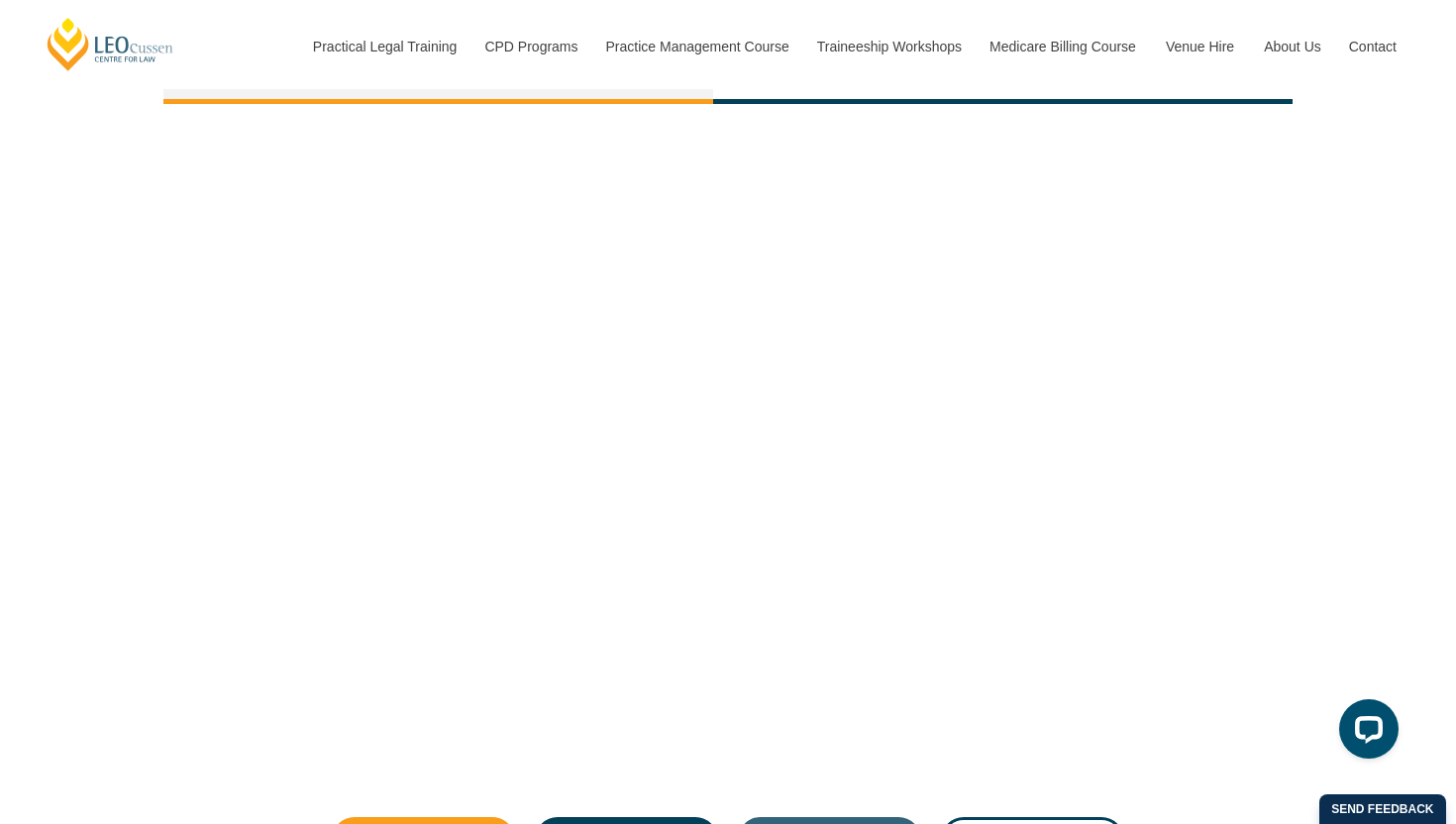 scroll, scrollTop: 4211, scrollLeft: 0, axis: vertical 